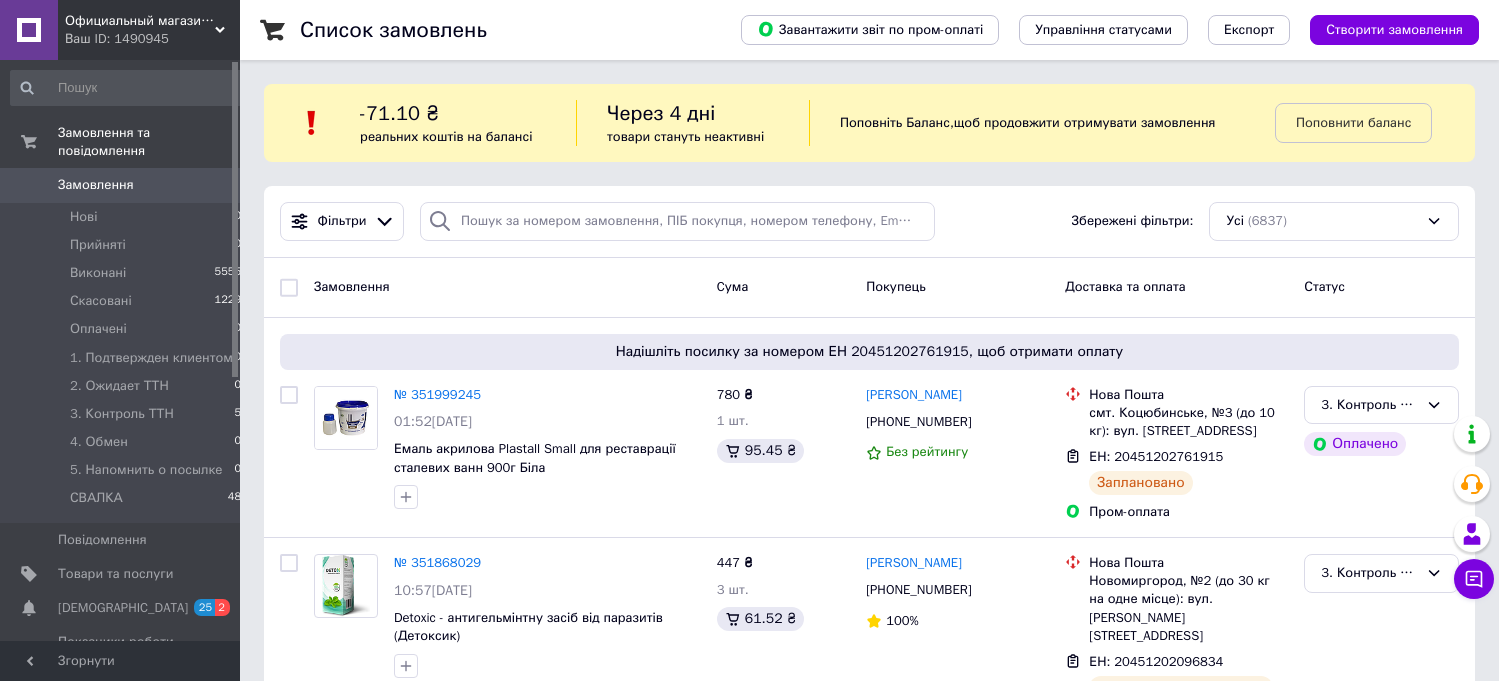 click on "Официальный магазин "ГринФарм" оригинальные препараты для красоты и здоровья в Украине!" at bounding box center (140, 21) 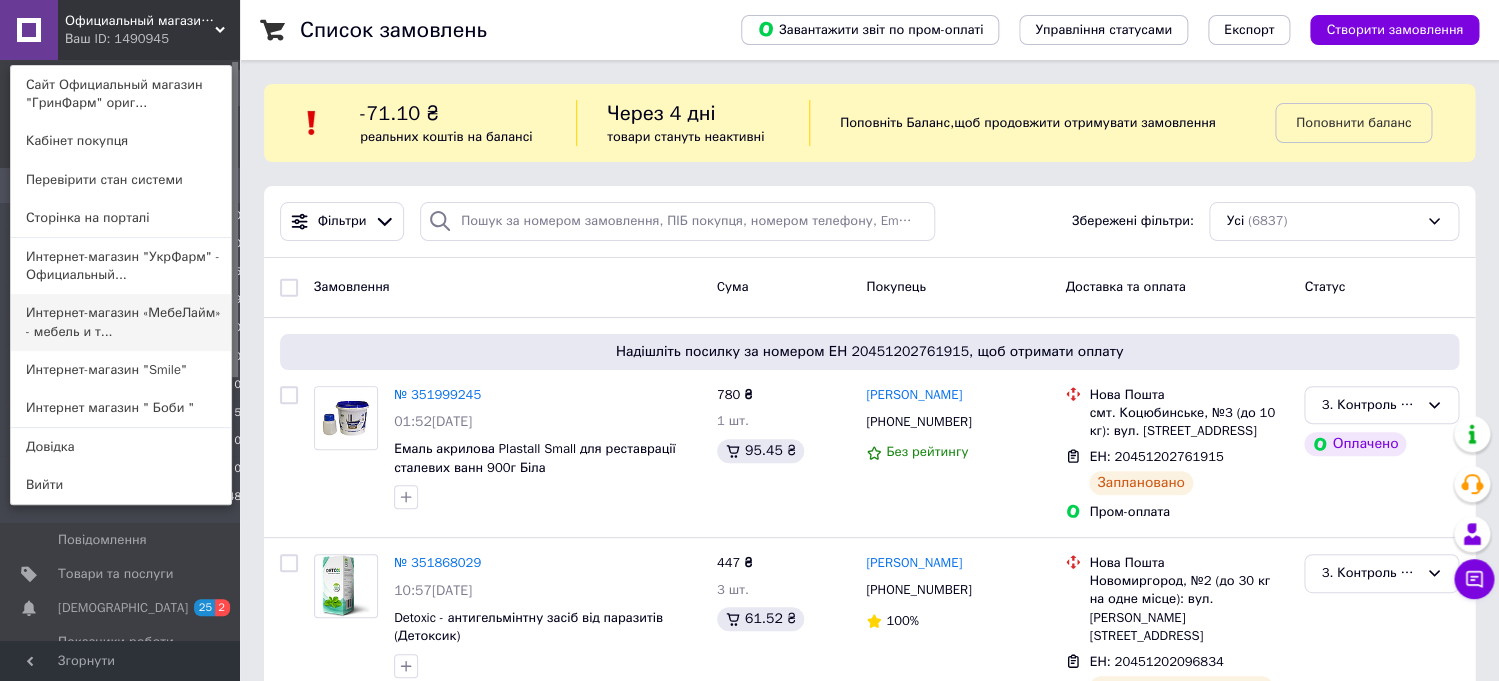 click on "Интернет-магазин «МебеЛайм» - мебель и т..." at bounding box center (121, 322) 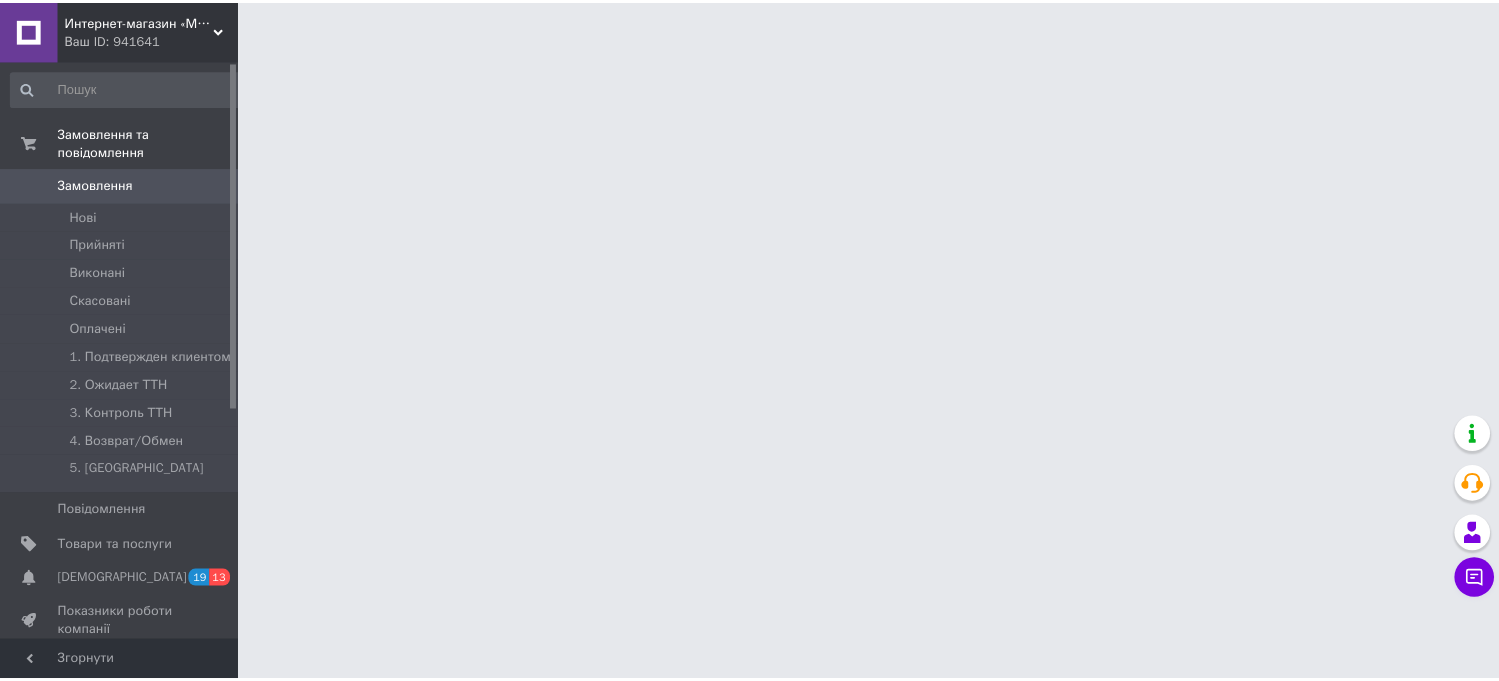 scroll, scrollTop: 0, scrollLeft: 0, axis: both 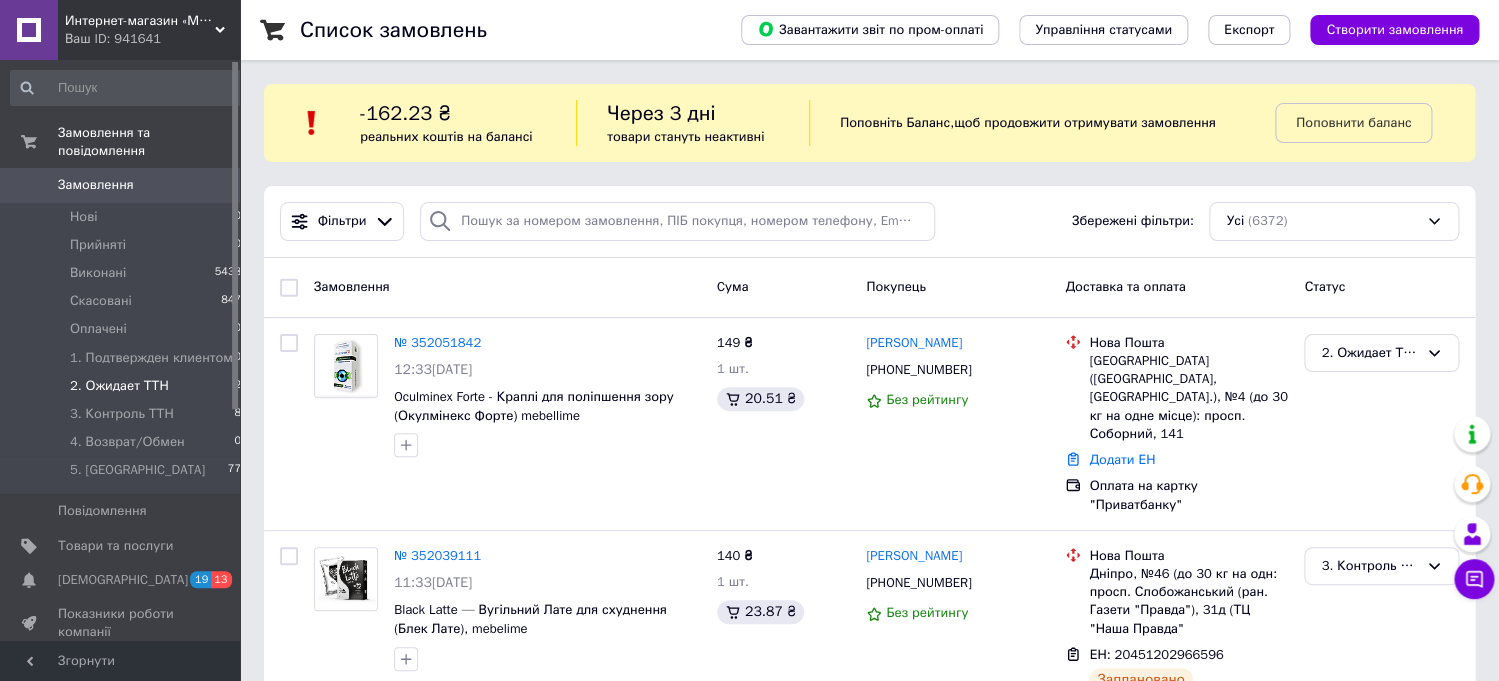 click on "2. Ожидает ТТН 2" at bounding box center (126, 386) 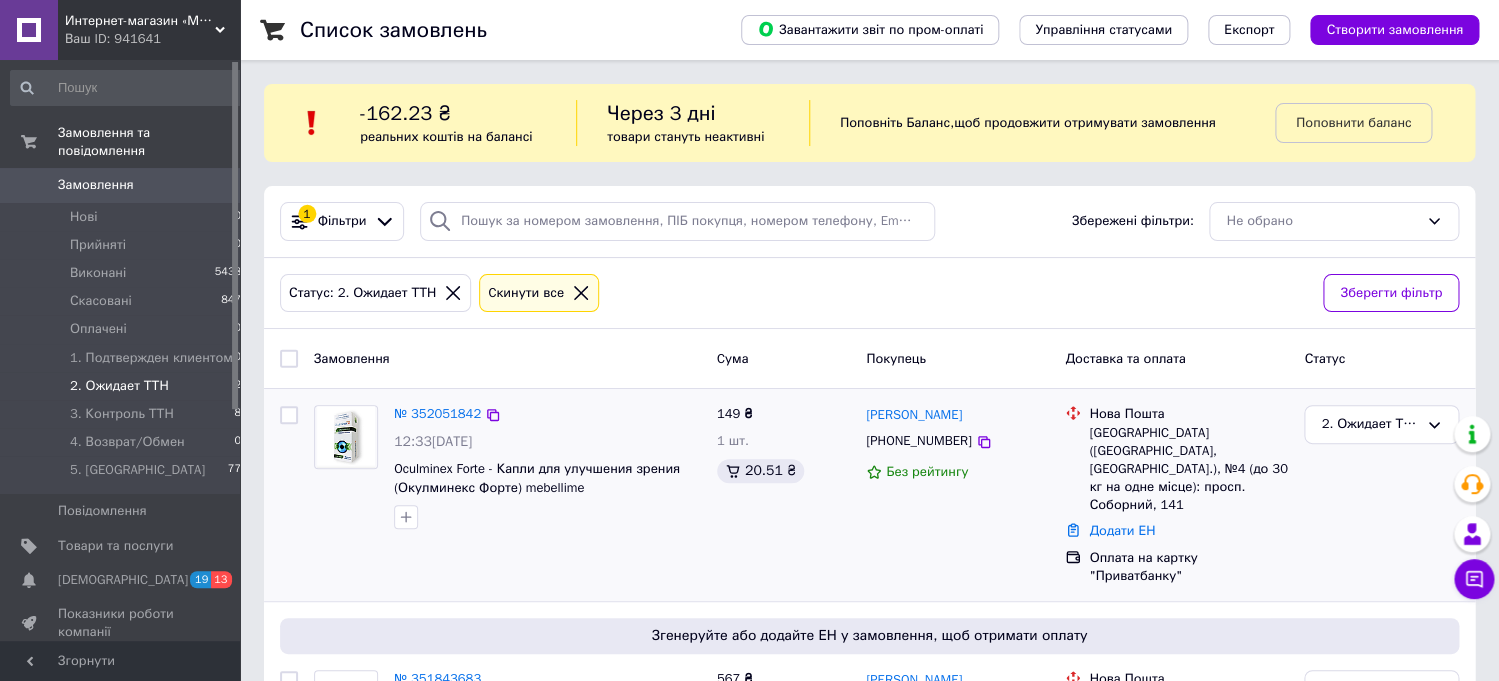 scroll, scrollTop: 135, scrollLeft: 0, axis: vertical 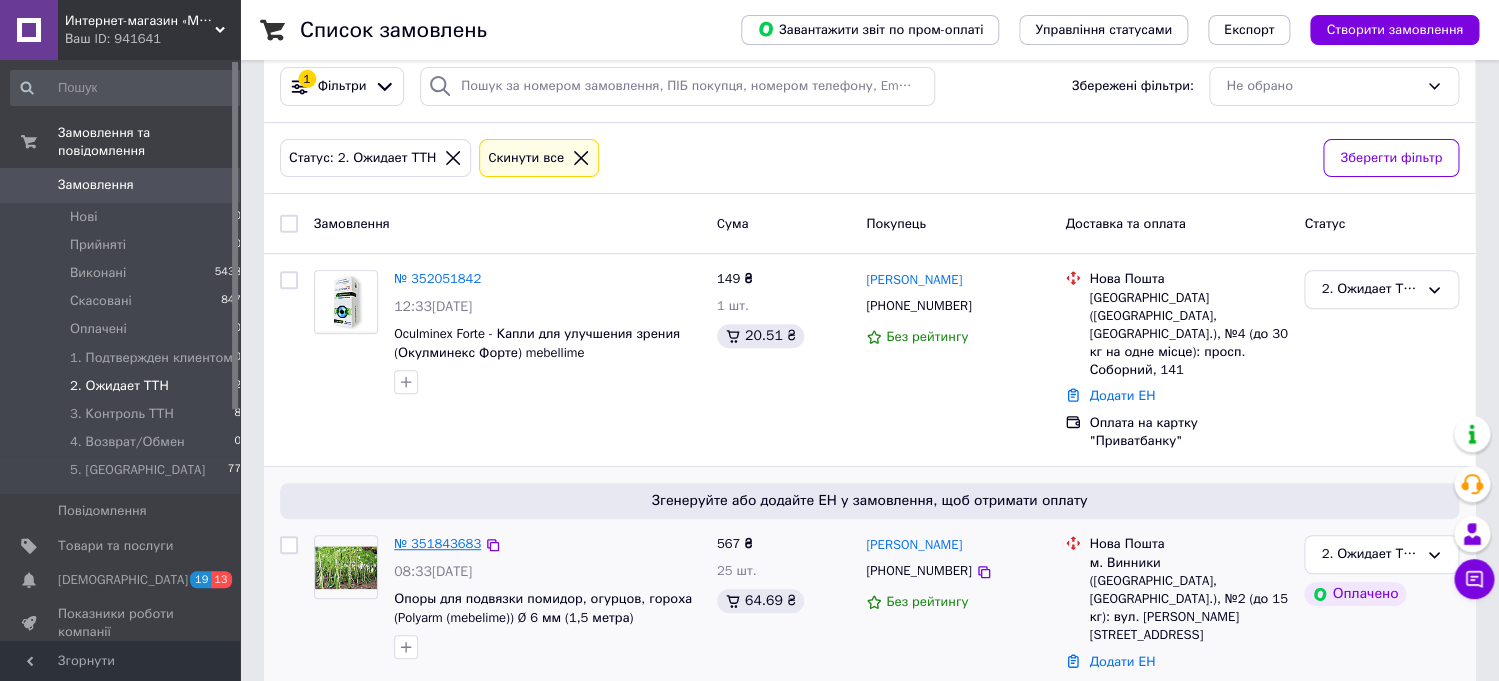 click on "№ 351843683" at bounding box center (437, 543) 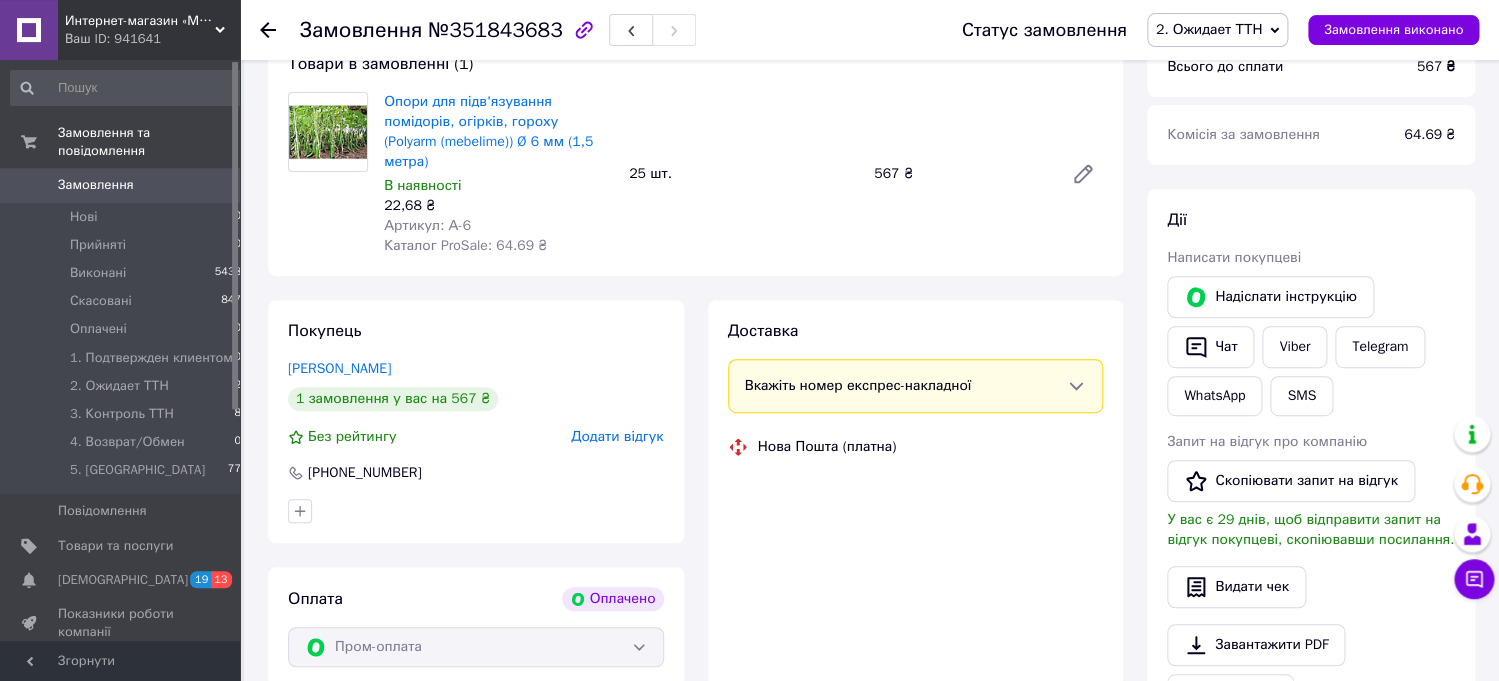 scroll, scrollTop: 421, scrollLeft: 0, axis: vertical 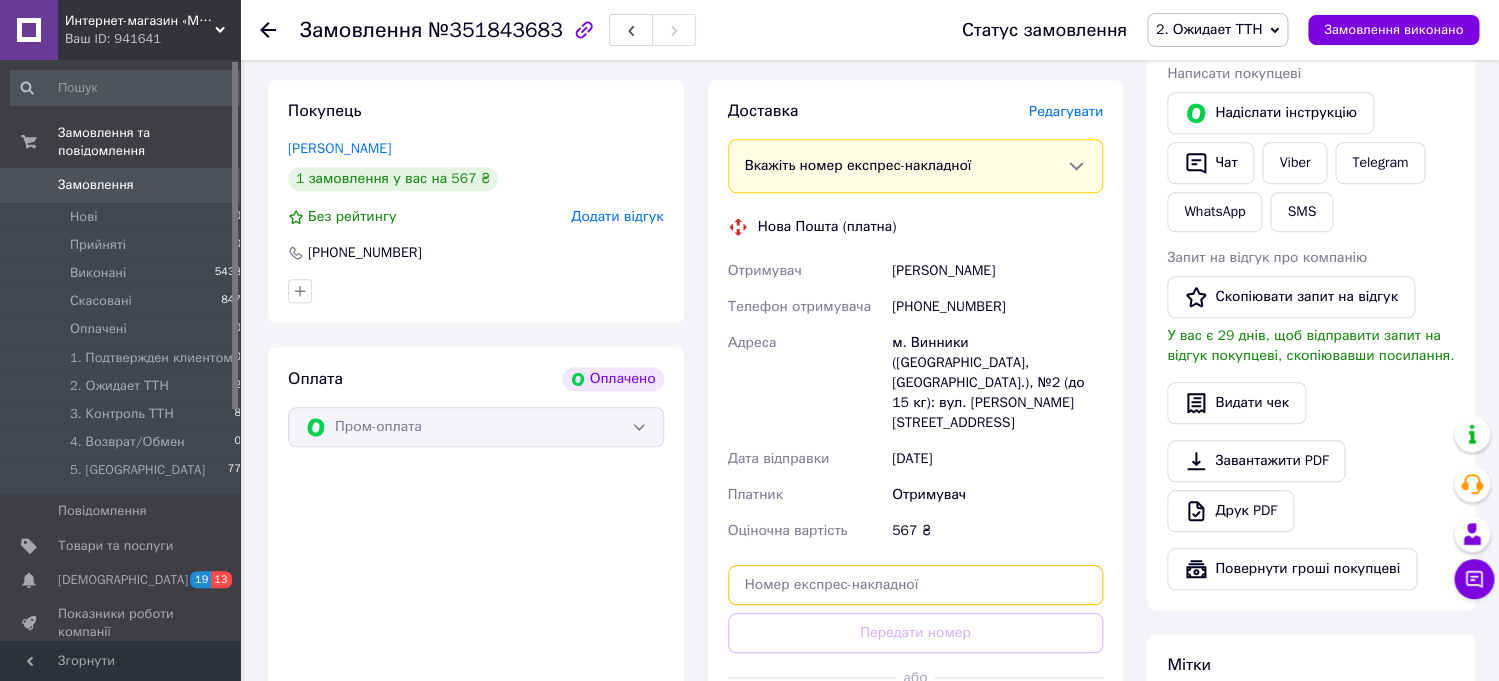 click at bounding box center (916, 585) 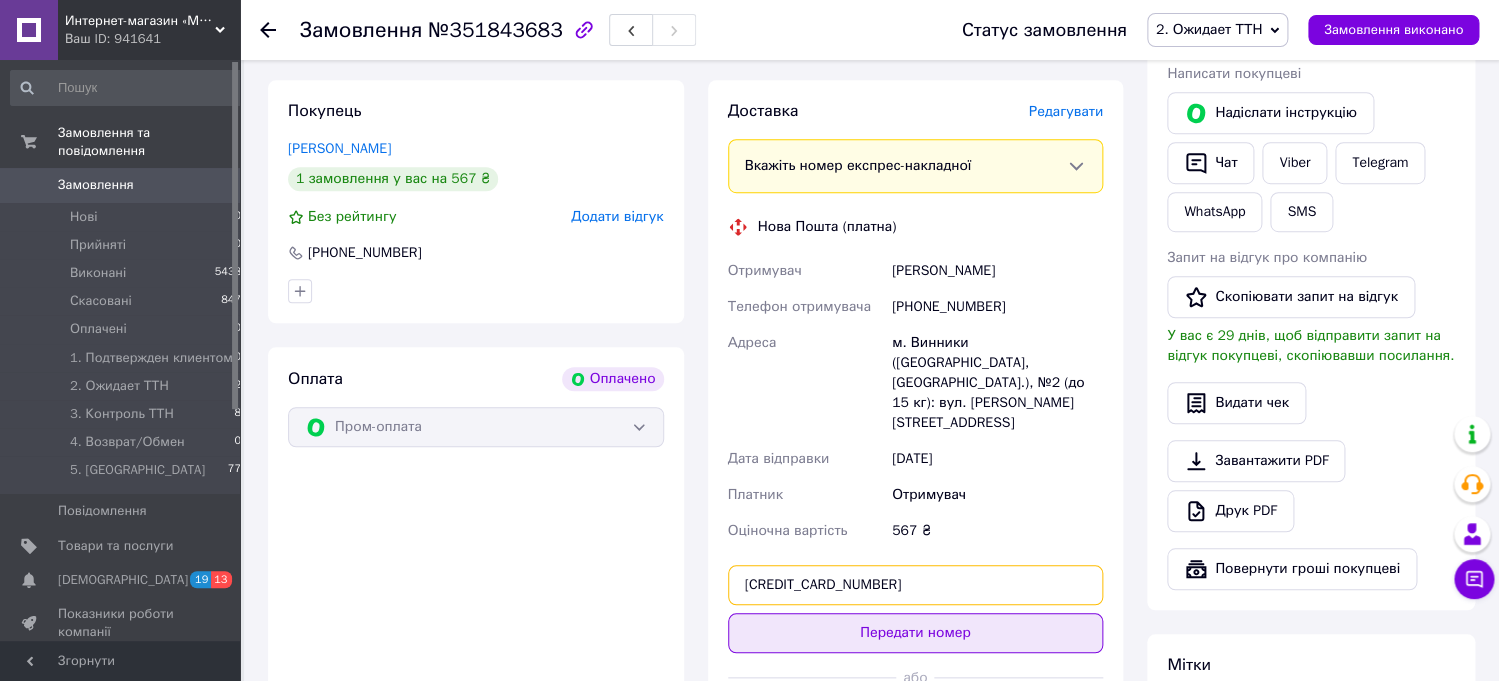 type on "[CREDIT_CARD_NUMBER]" 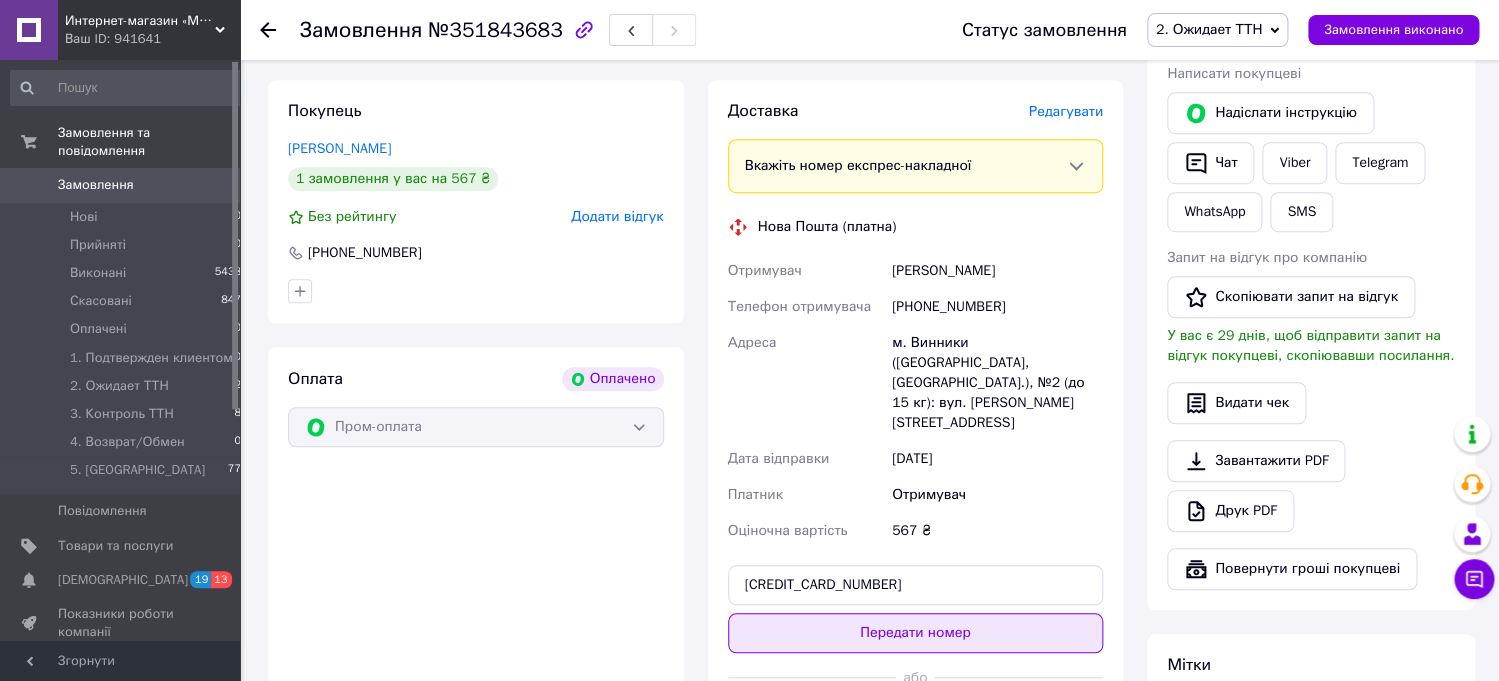 click on "Передати номер" at bounding box center (916, 633) 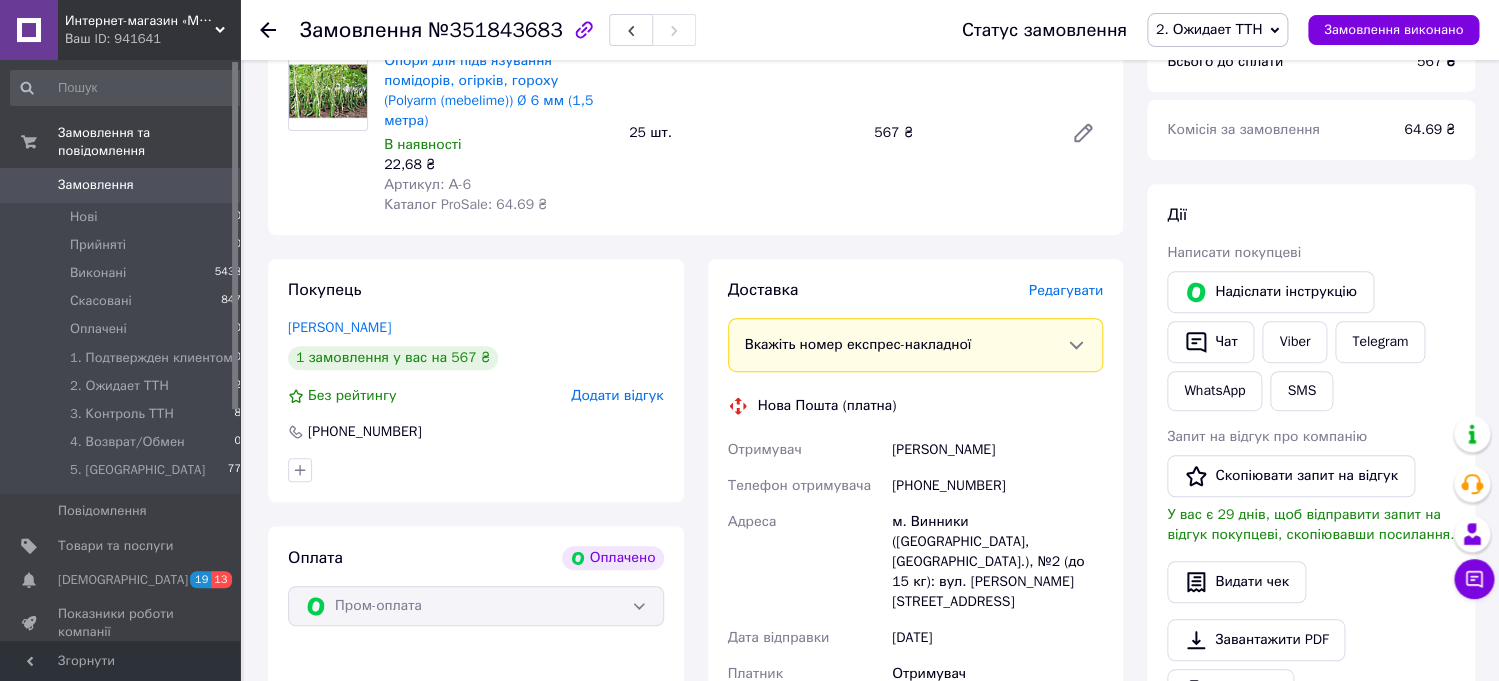 scroll, scrollTop: 210, scrollLeft: 0, axis: vertical 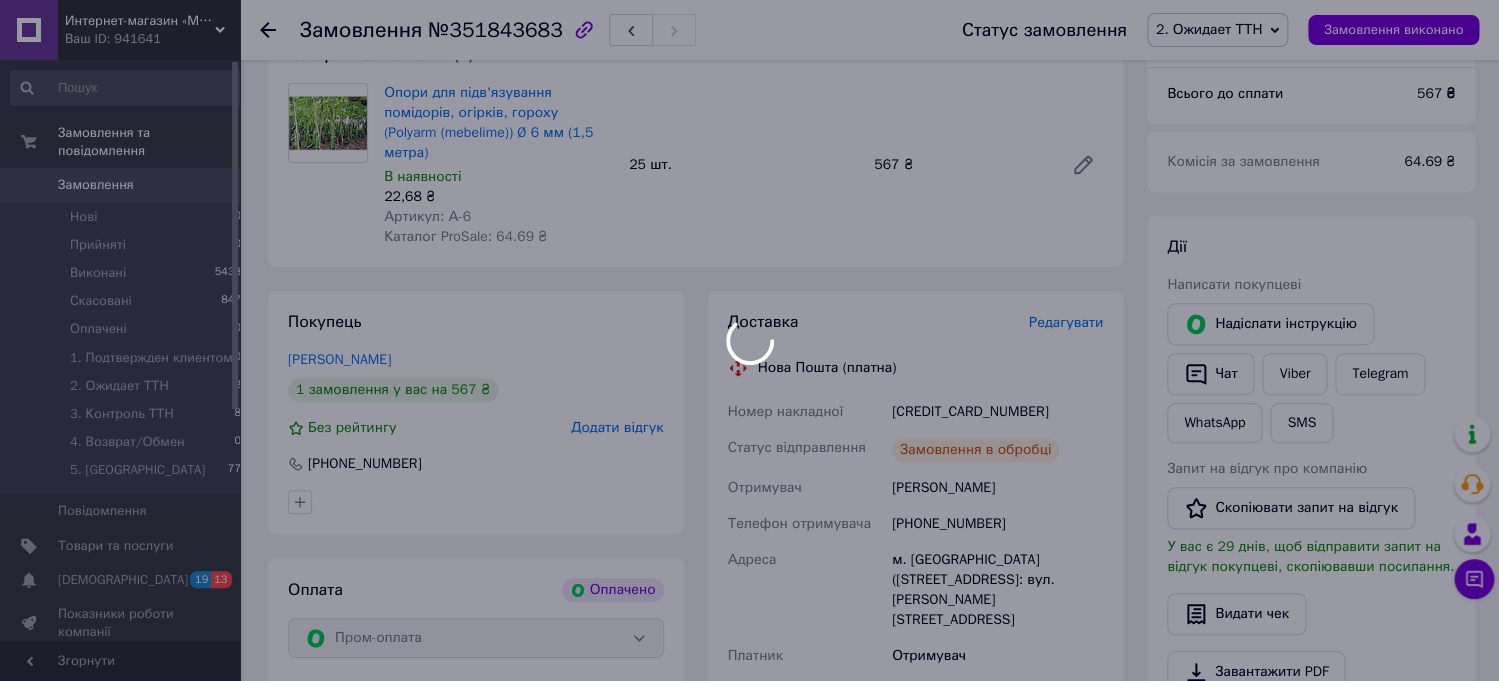 click at bounding box center (749, 340) 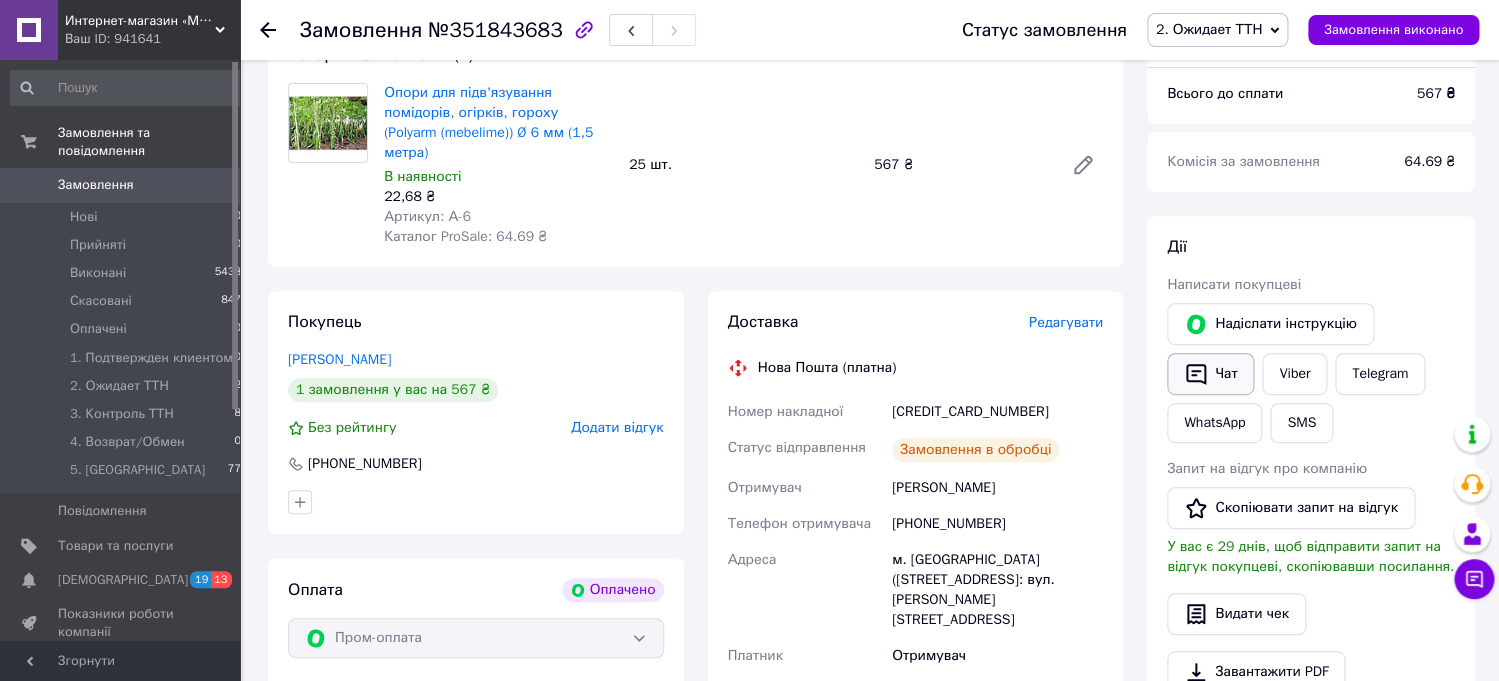 click on "Чат" at bounding box center [1210, 374] 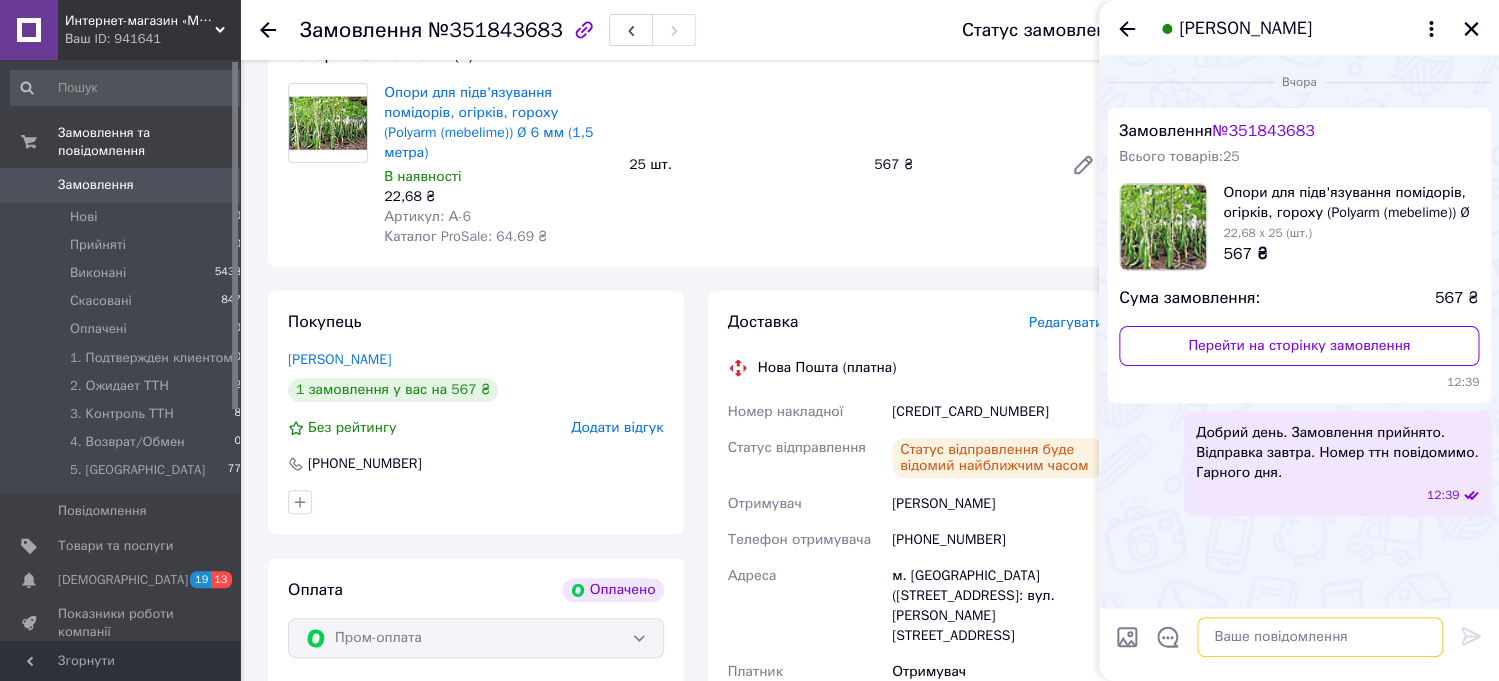click at bounding box center (1320, 637) 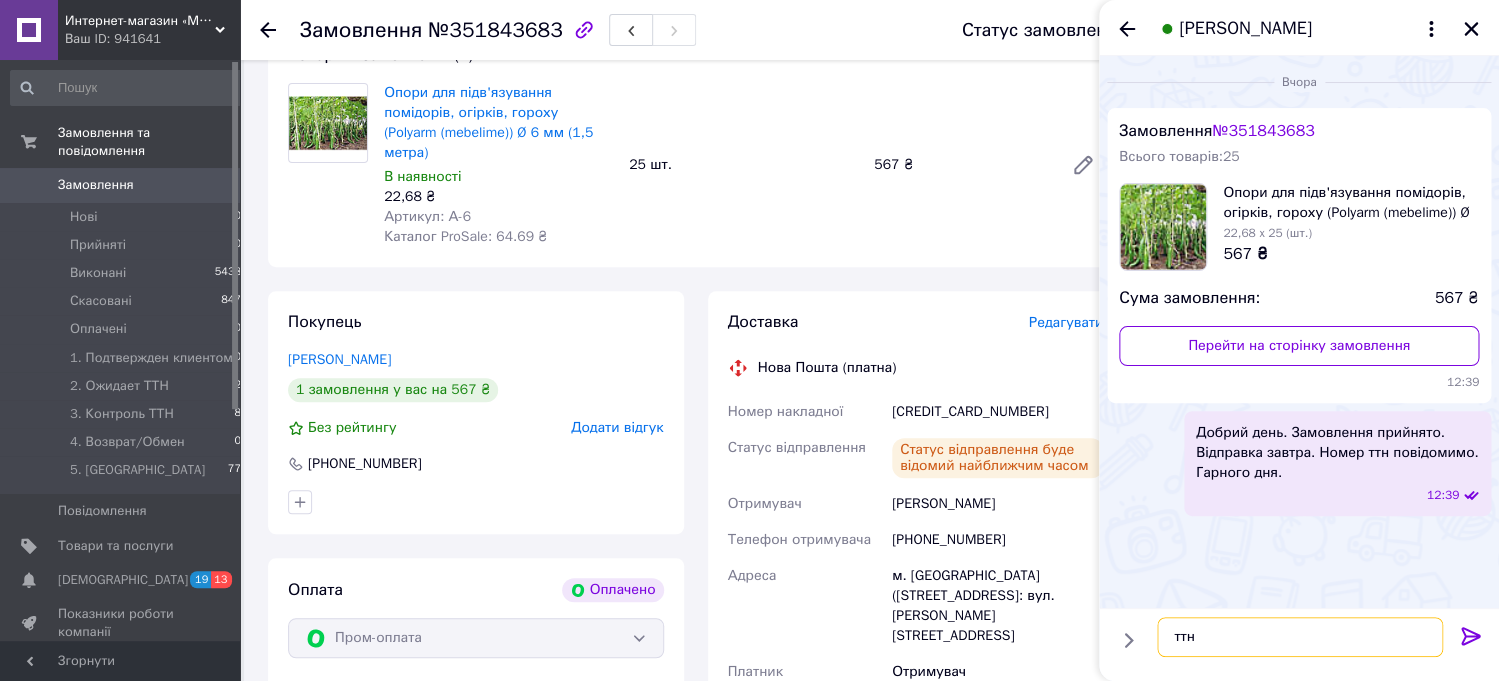 paste on "[CREDIT_CARD_NUMBER]" 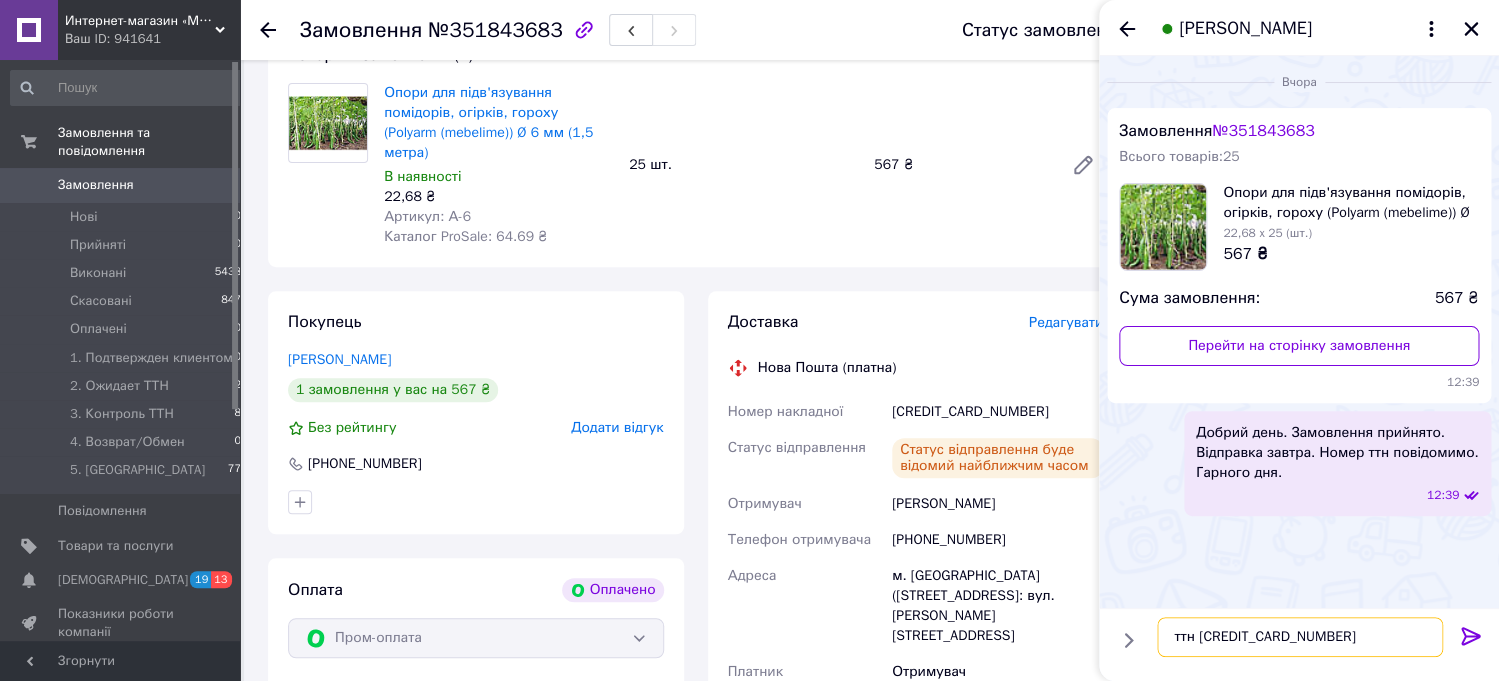 type 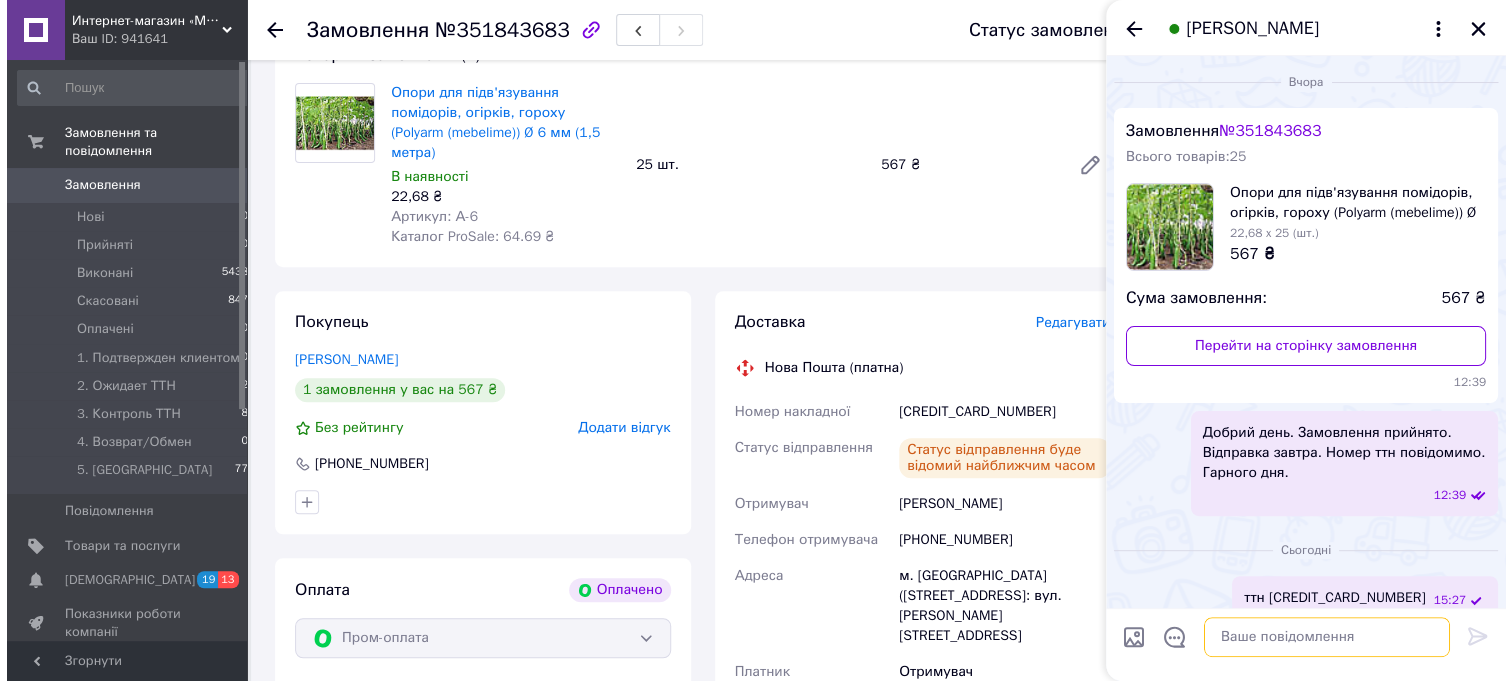 scroll, scrollTop: 21, scrollLeft: 0, axis: vertical 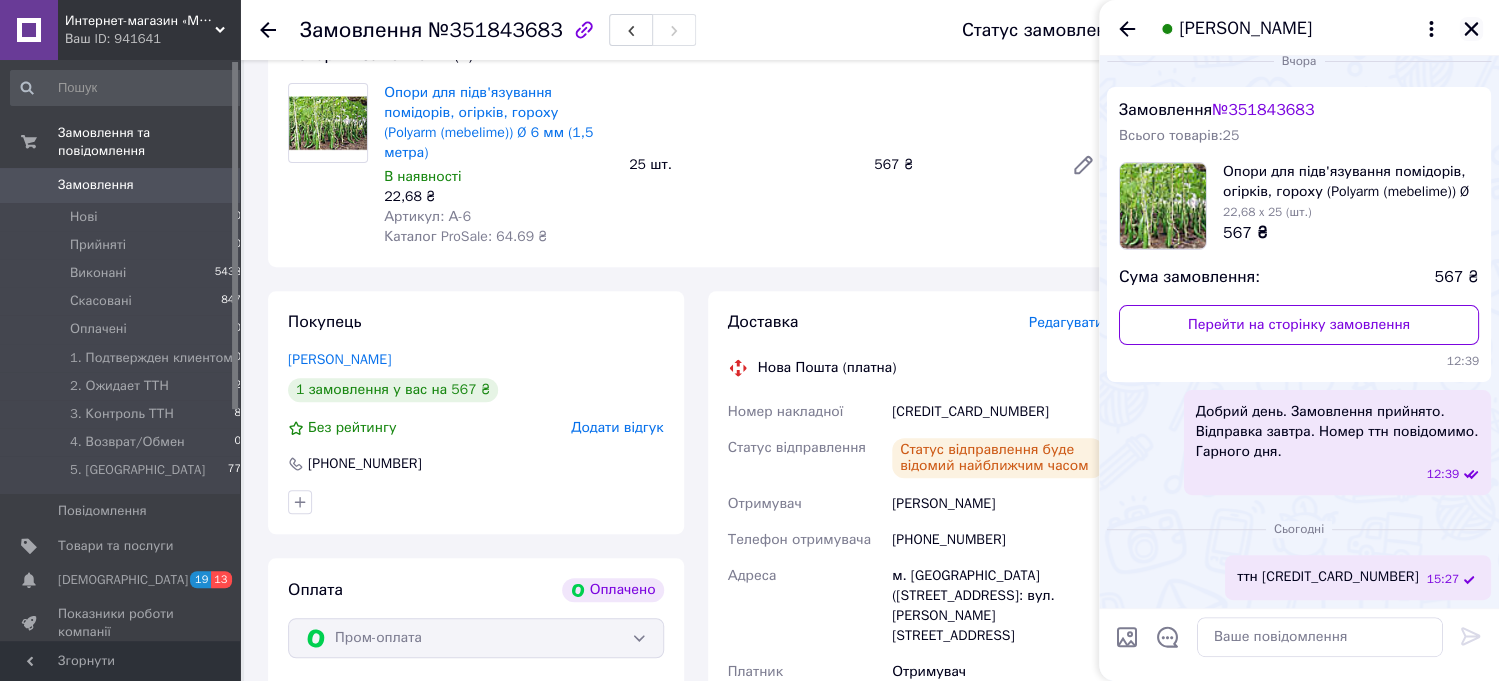 click 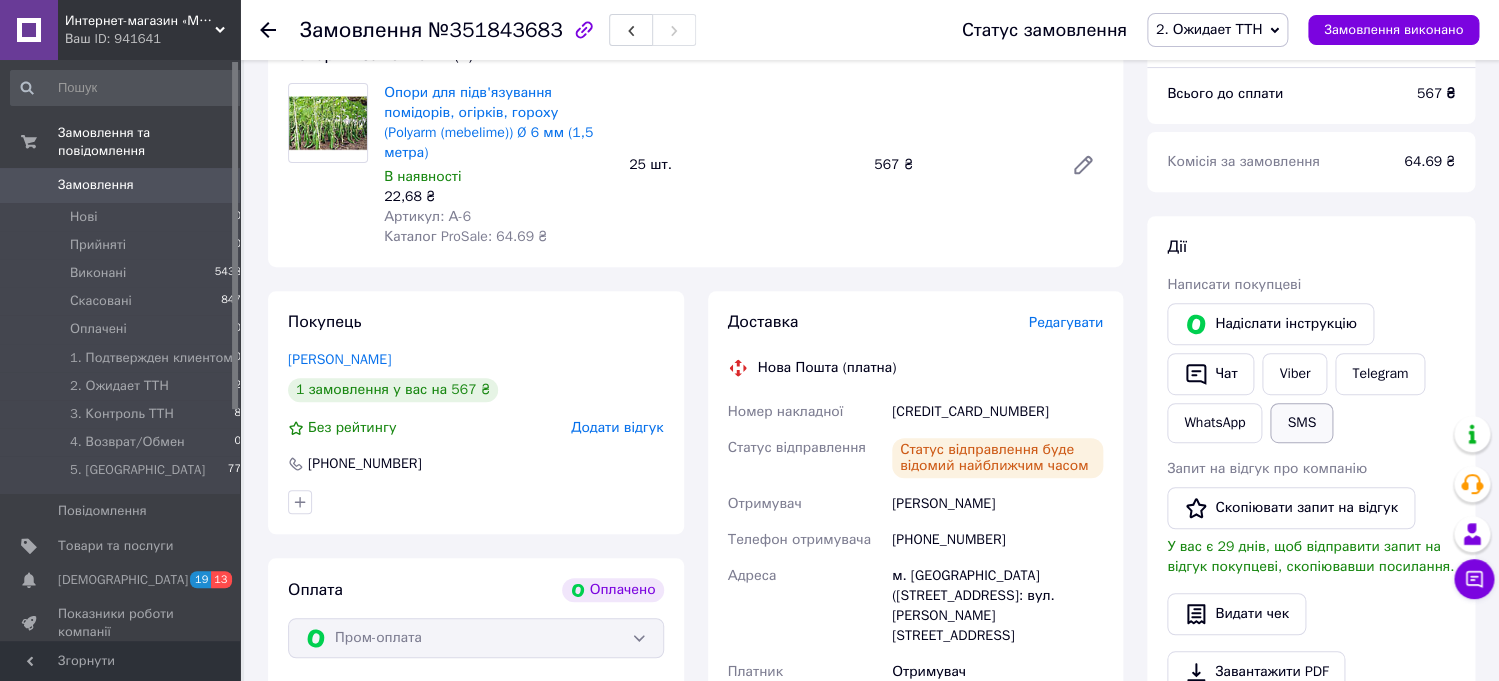 click on "SMS" at bounding box center [1301, 423] 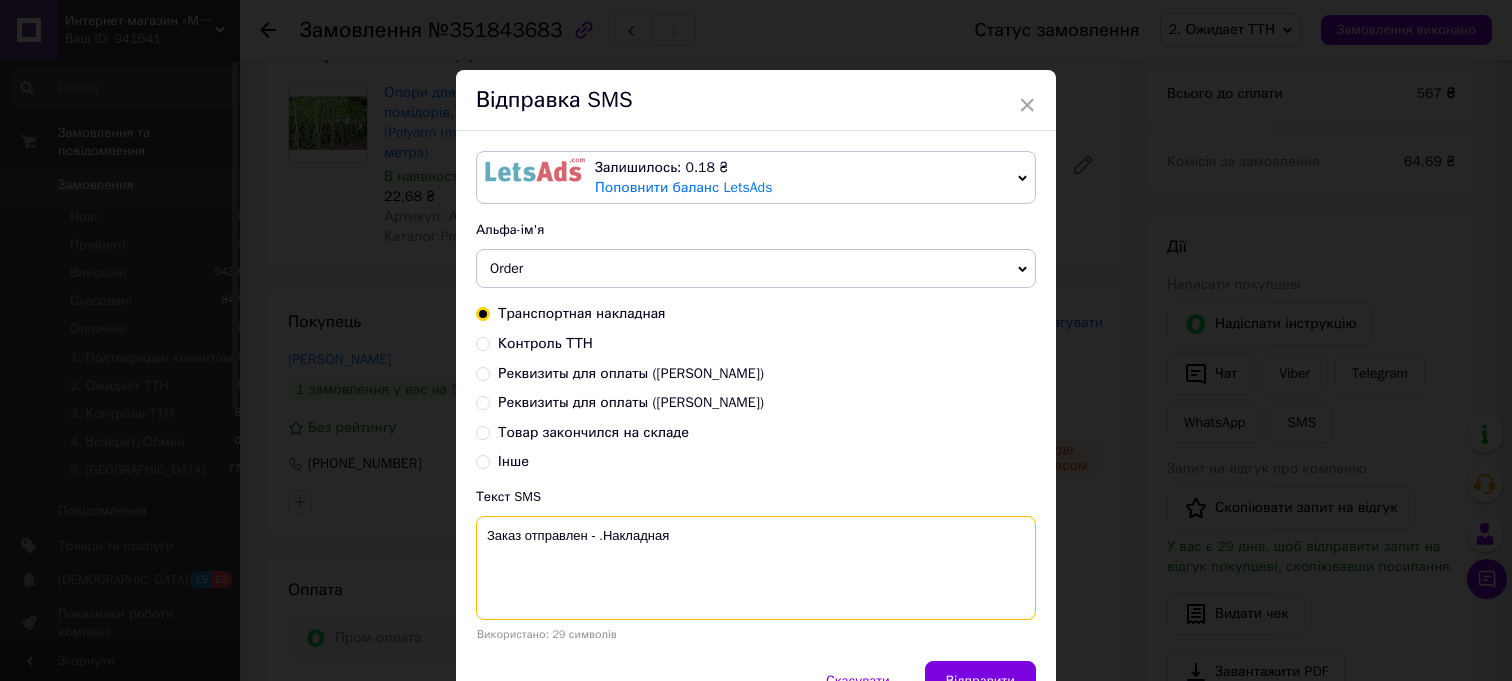 click on "Заказ отправлен - .Накладная" at bounding box center [756, 568] 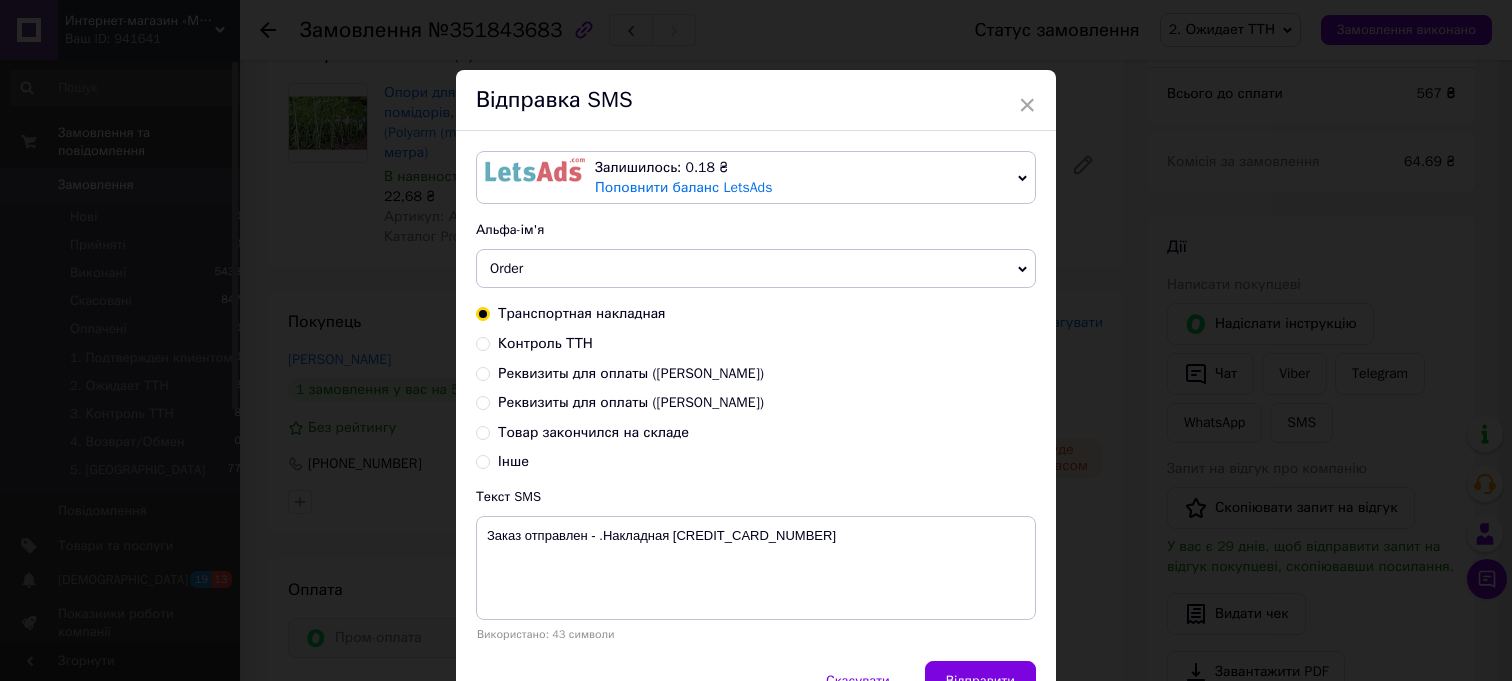 click at bounding box center [535, 170] 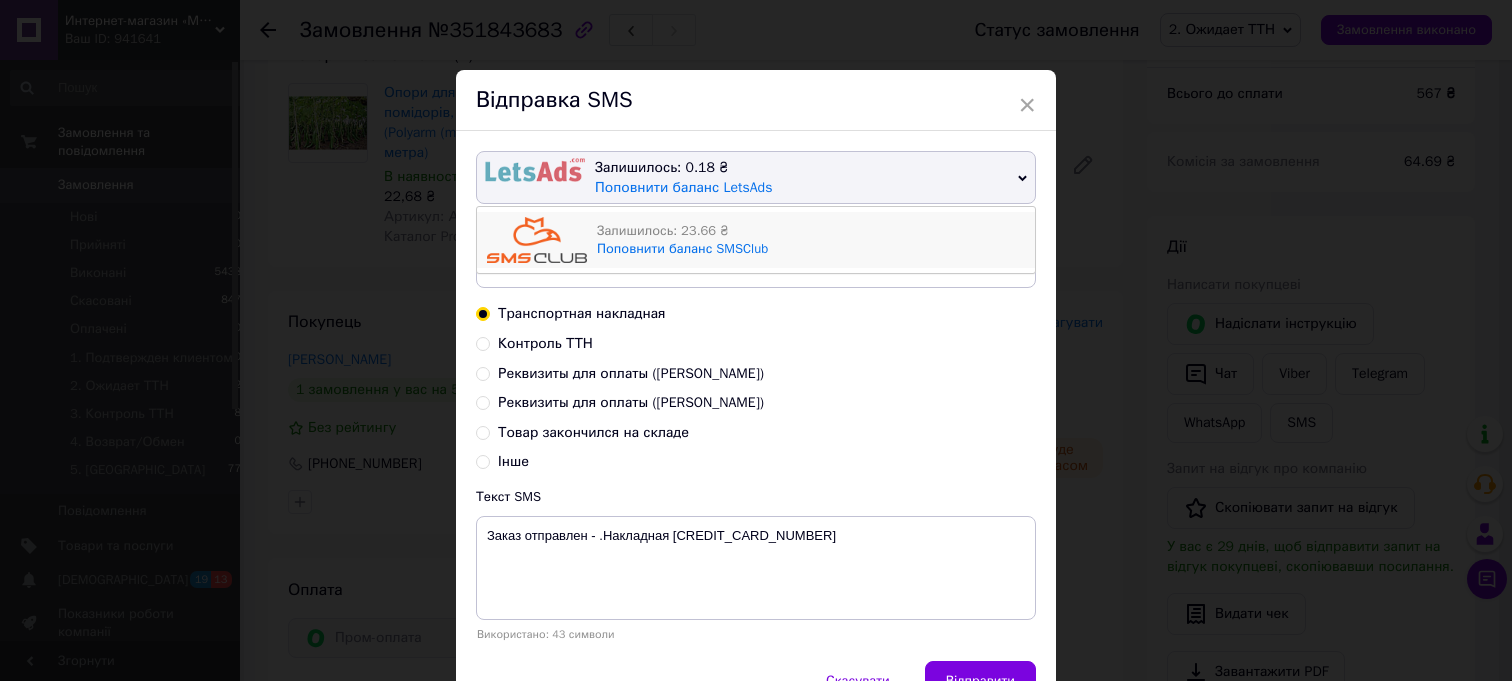 click at bounding box center (537, 240) 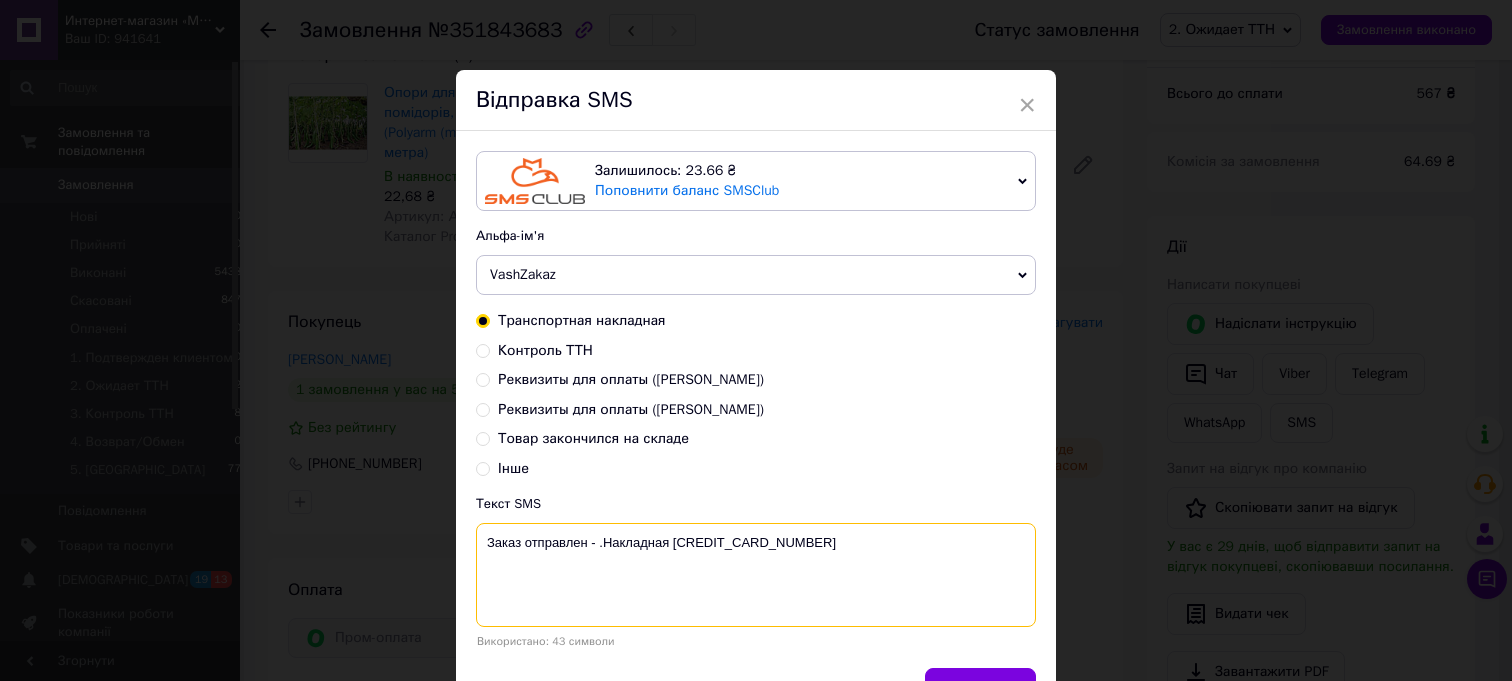 click on "Заказ отправлен - .Накладная [CREDIT_CARD_NUMBER]" at bounding box center (756, 575) 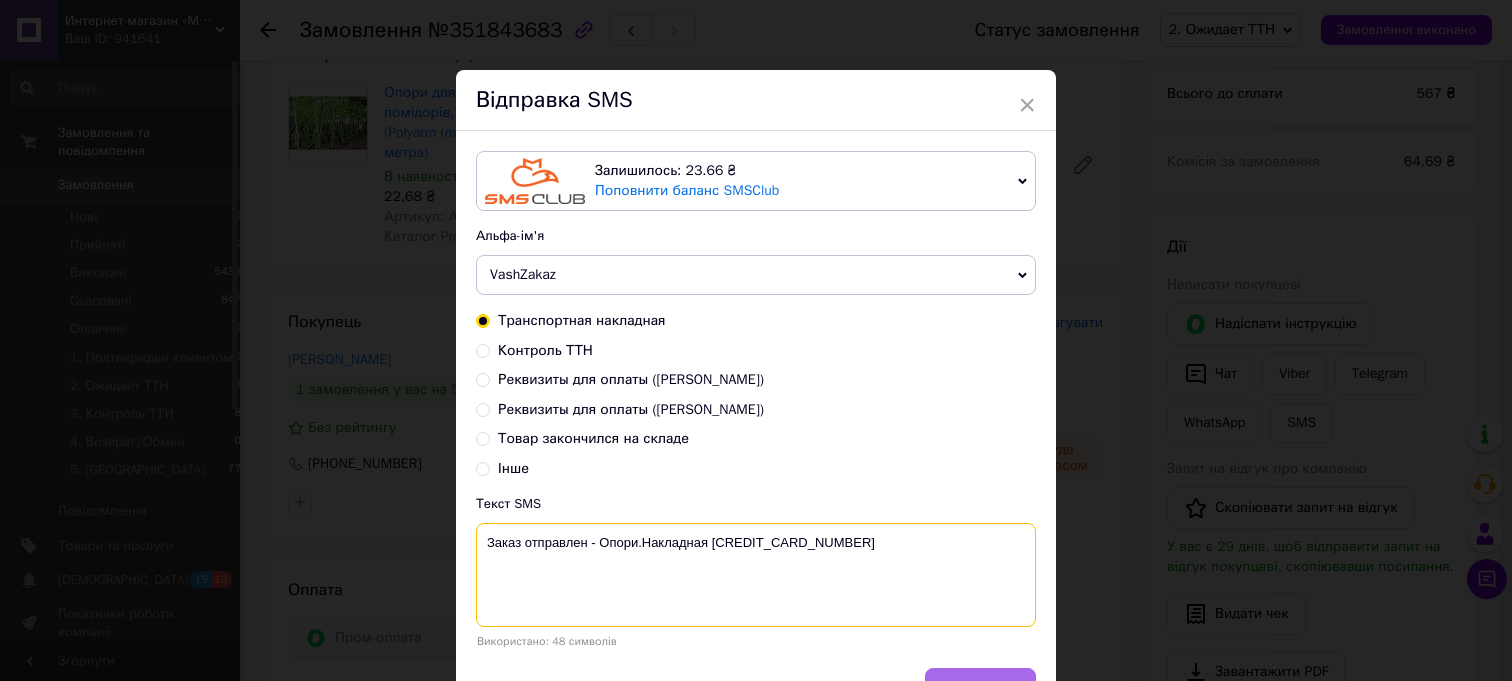 scroll, scrollTop: 122, scrollLeft: 0, axis: vertical 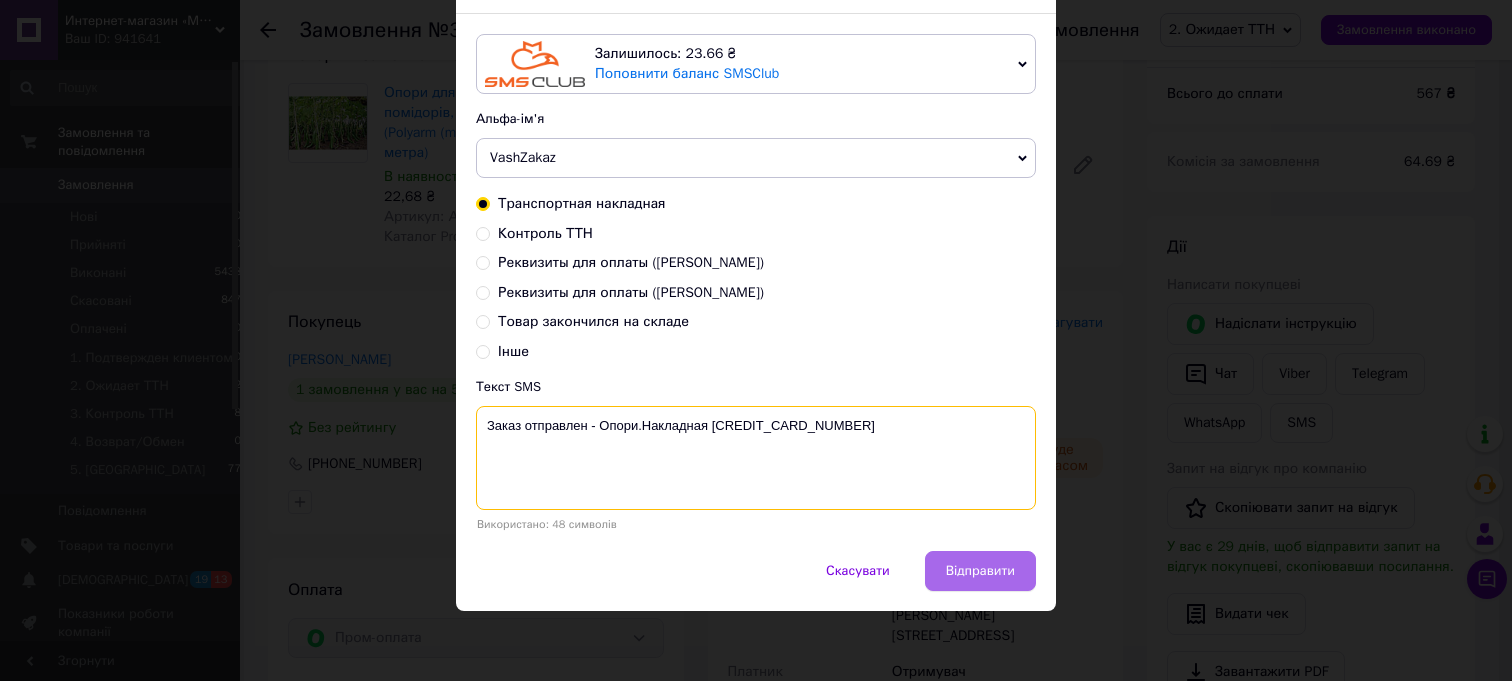 type on "Заказ отправлен - Опори.Накладная [CREDIT_CARD_NUMBER]" 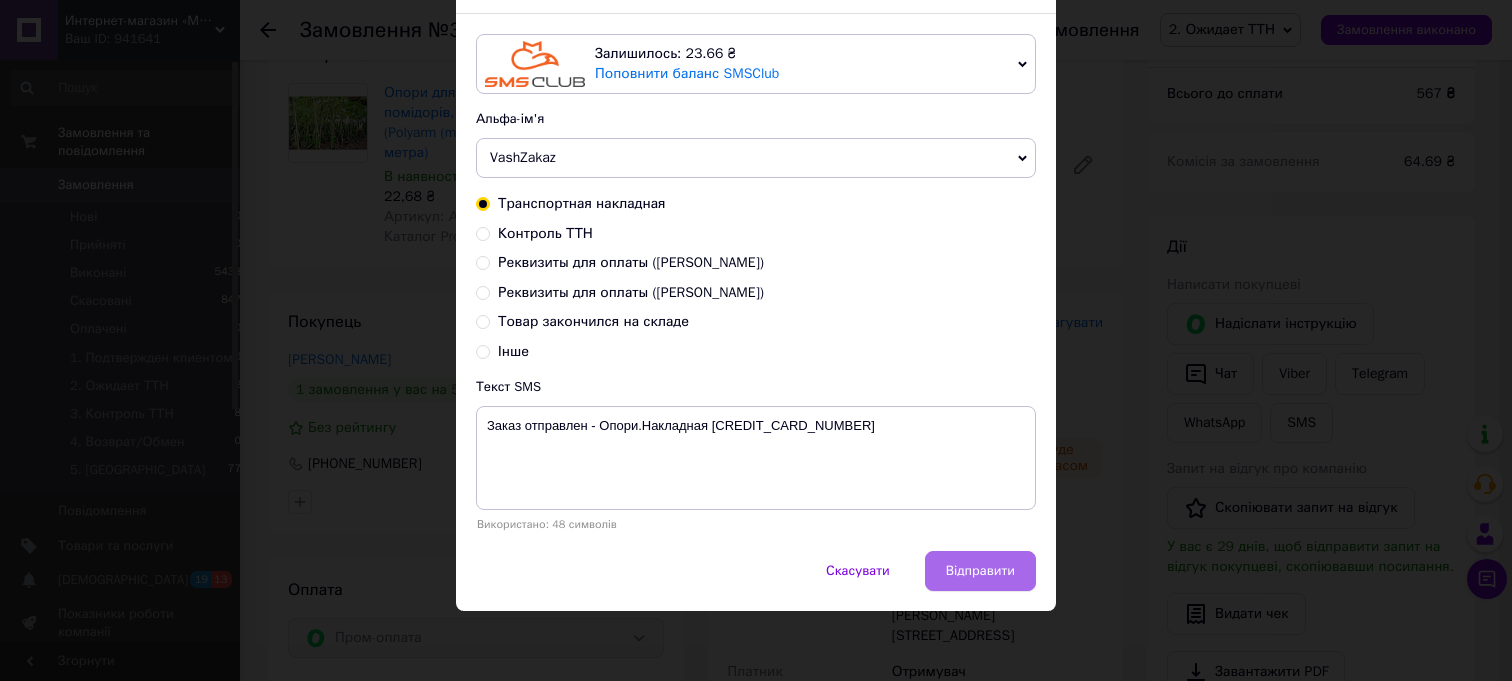 click on "Відправити" at bounding box center [980, 571] 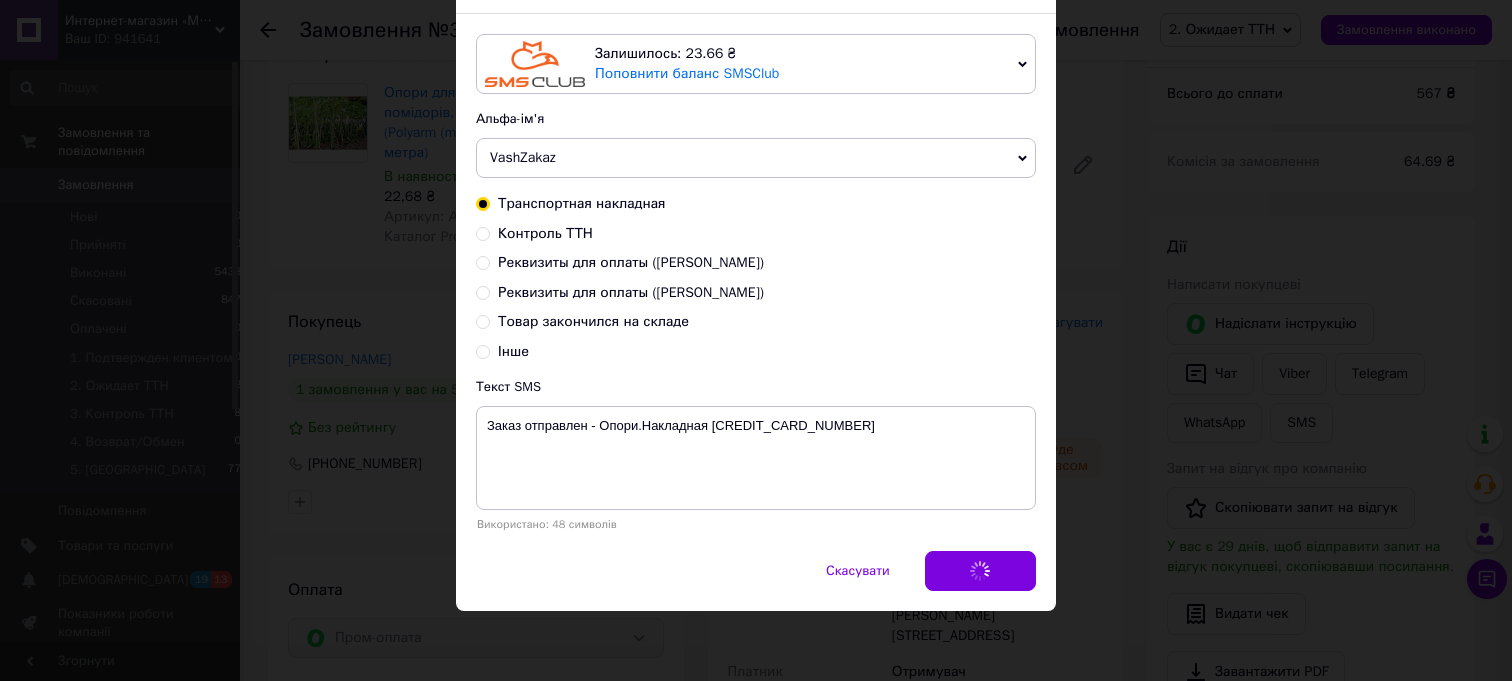 click on "Скасувати   Відправити" at bounding box center (756, 581) 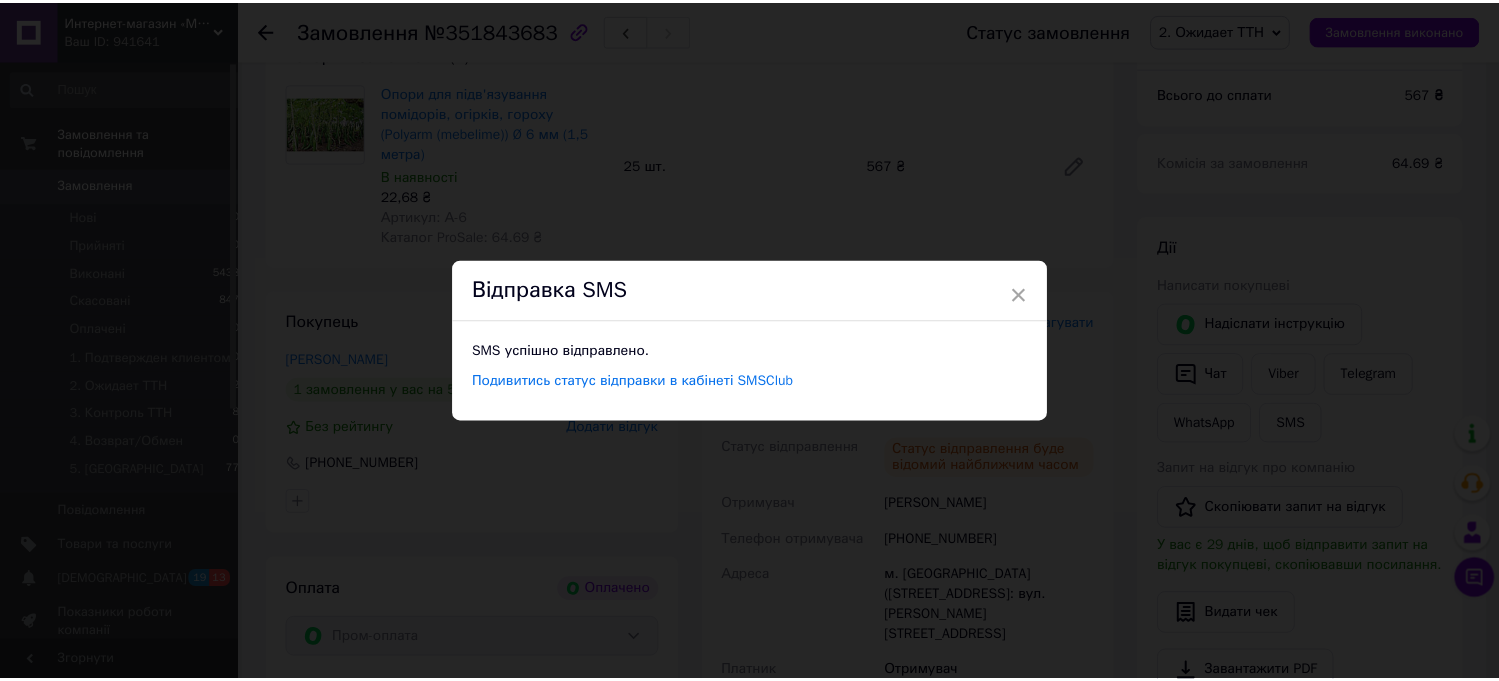 scroll, scrollTop: 0, scrollLeft: 0, axis: both 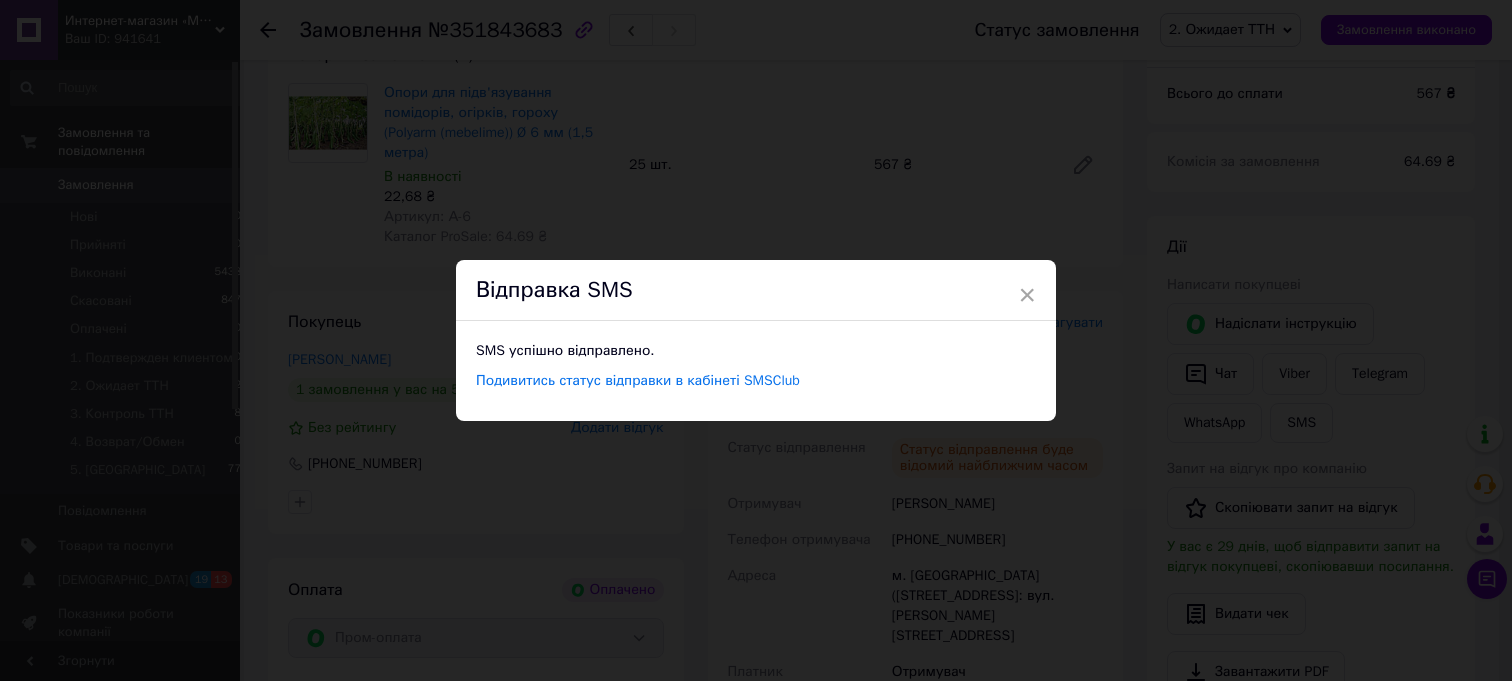 click on "× Відправка SMS SMS успішно відправлено. Подивитись статус відправки в кабінеті SMSClub" at bounding box center [756, 340] 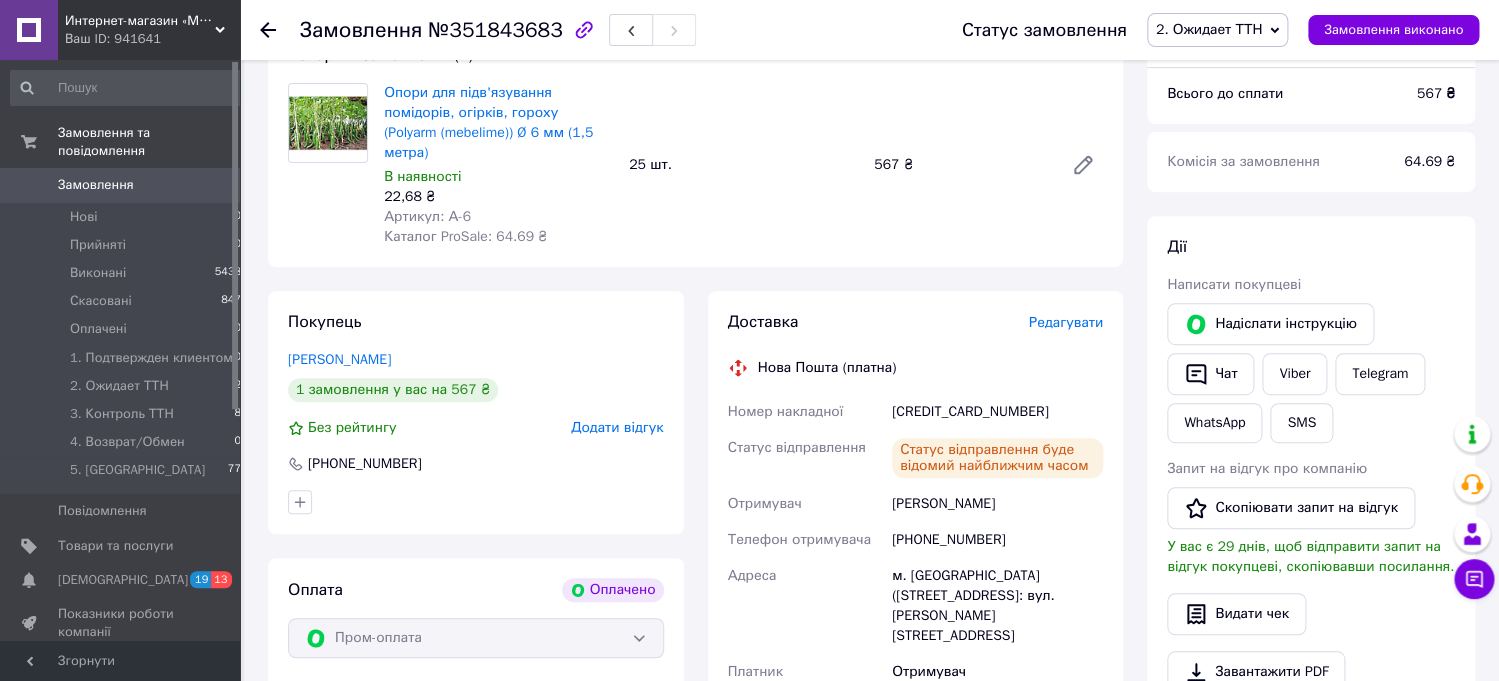 click on "2. Ожидает ТТН" at bounding box center [1209, 29] 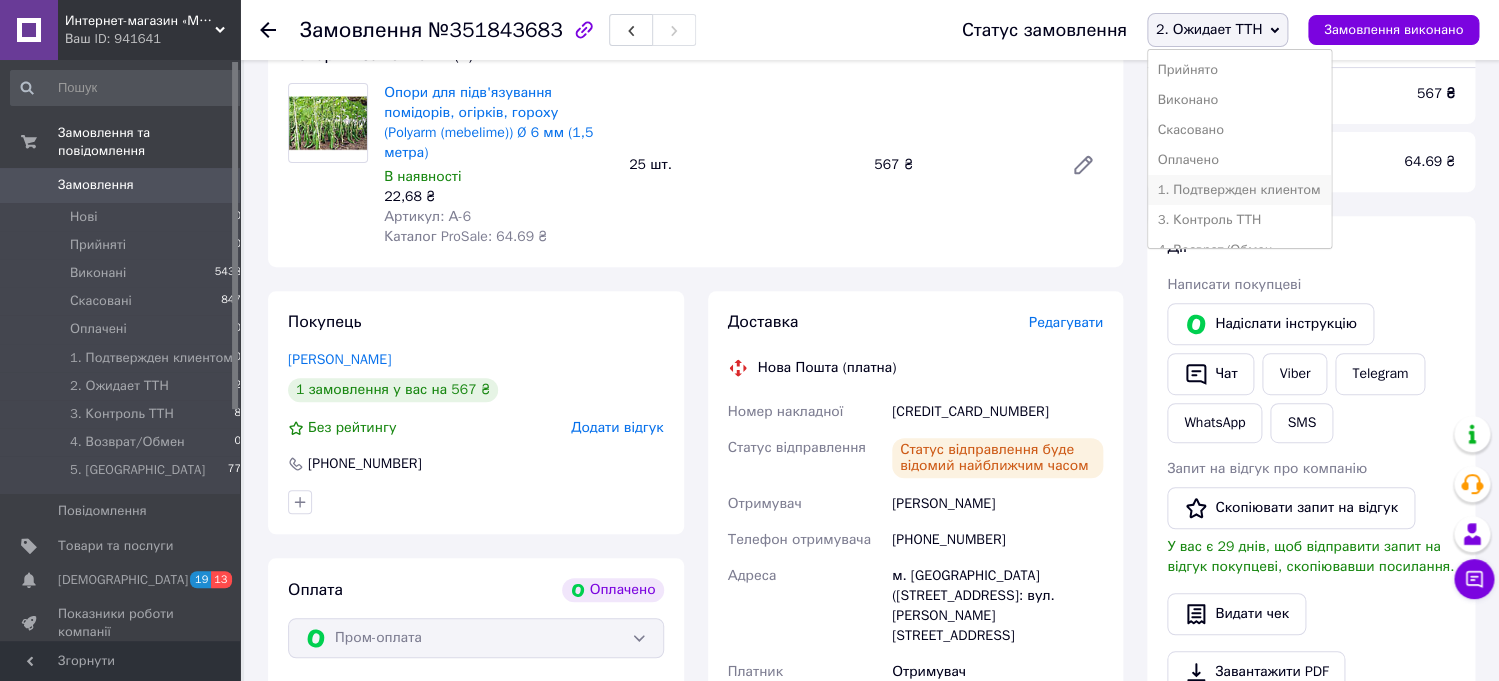 click on "1. Подтвержден клиентом" at bounding box center (1239, 190) 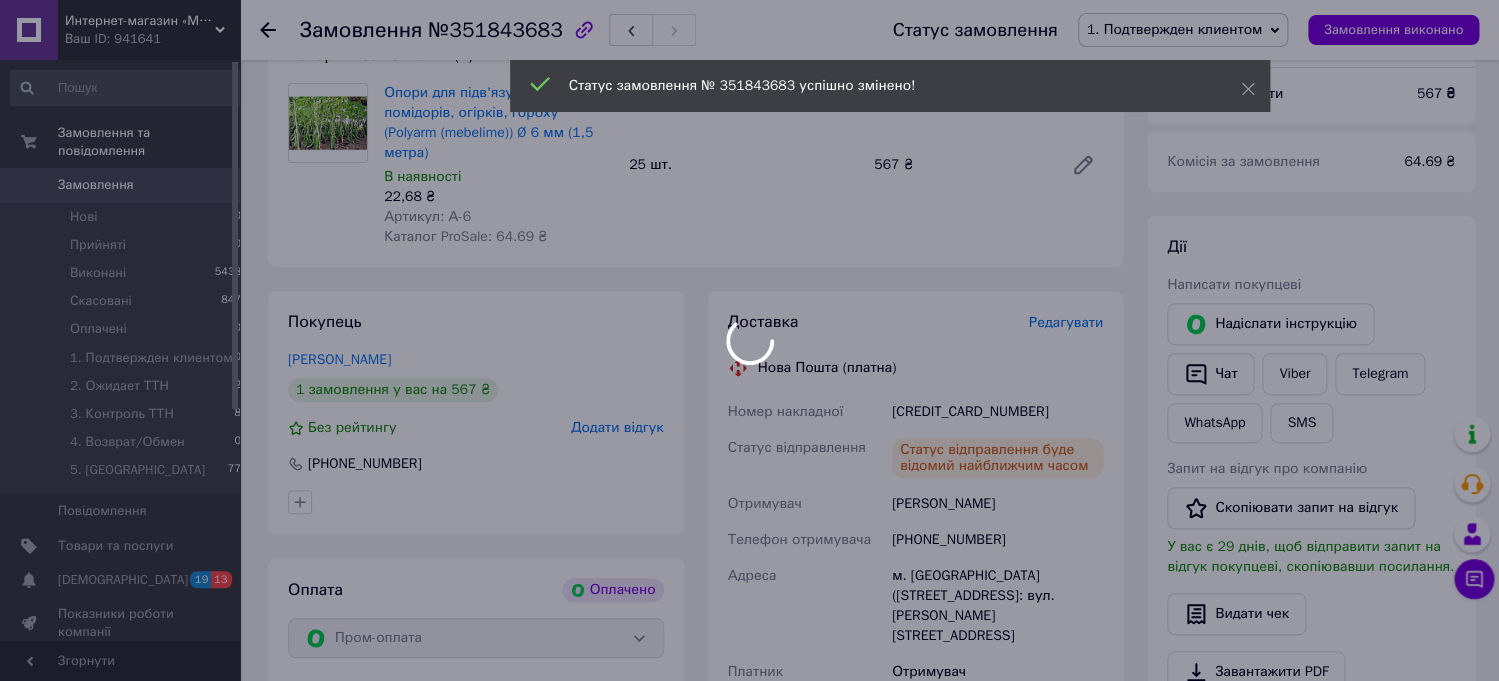 click at bounding box center (749, 340) 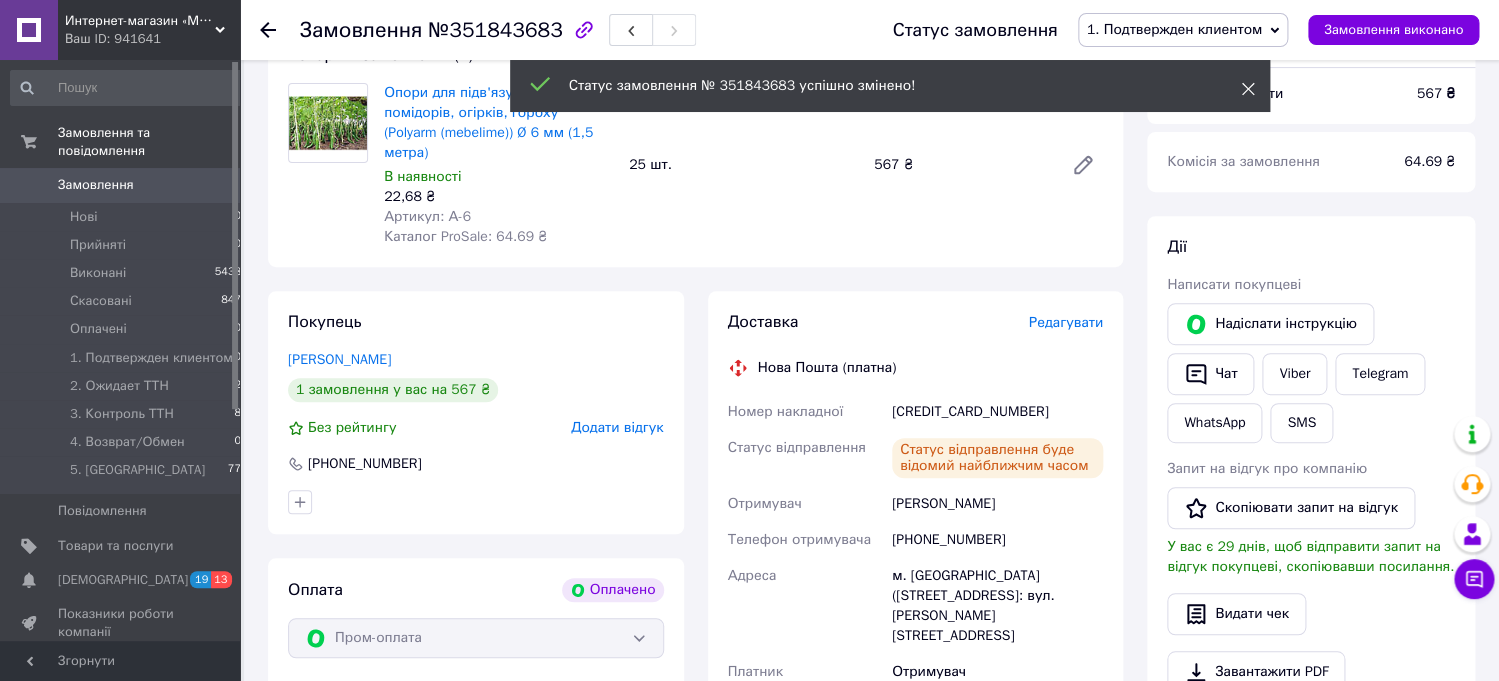 click 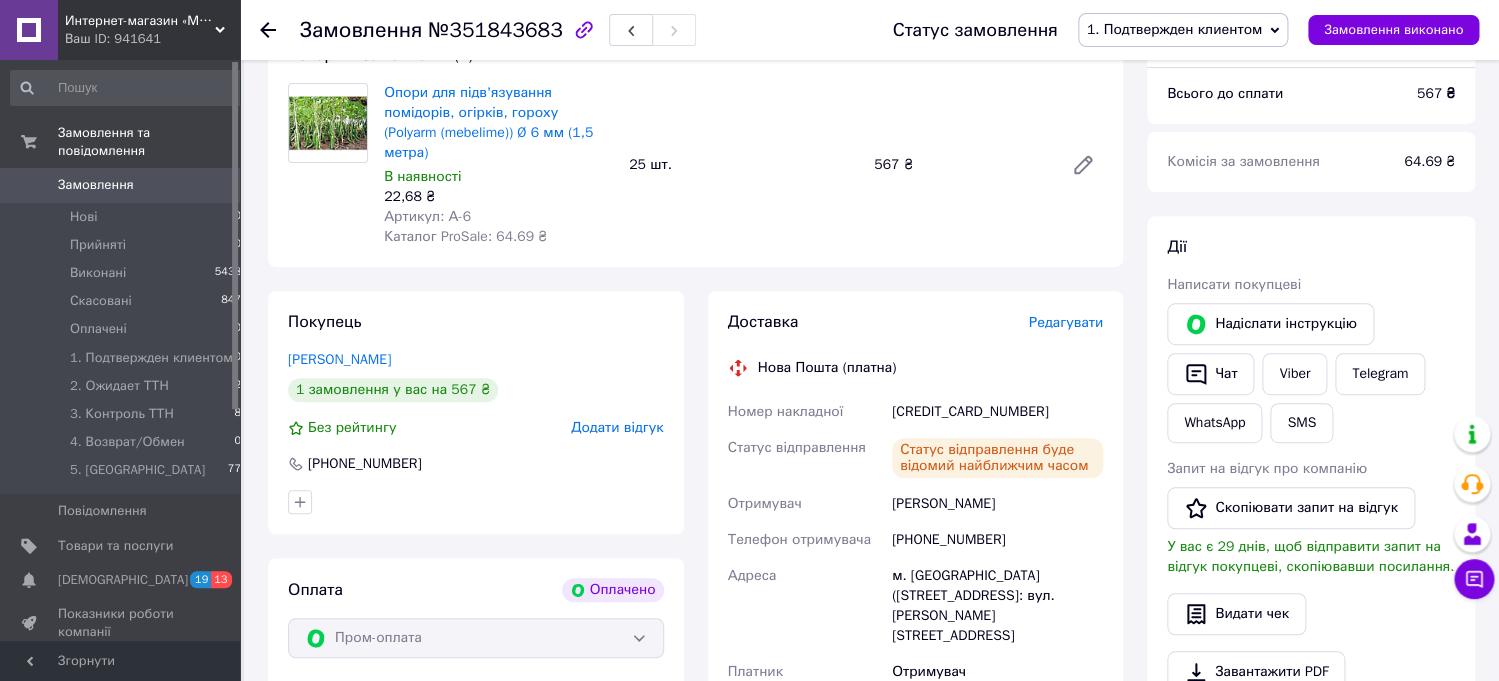 click on "1. Подтвержден клиентом" at bounding box center (1174, 29) 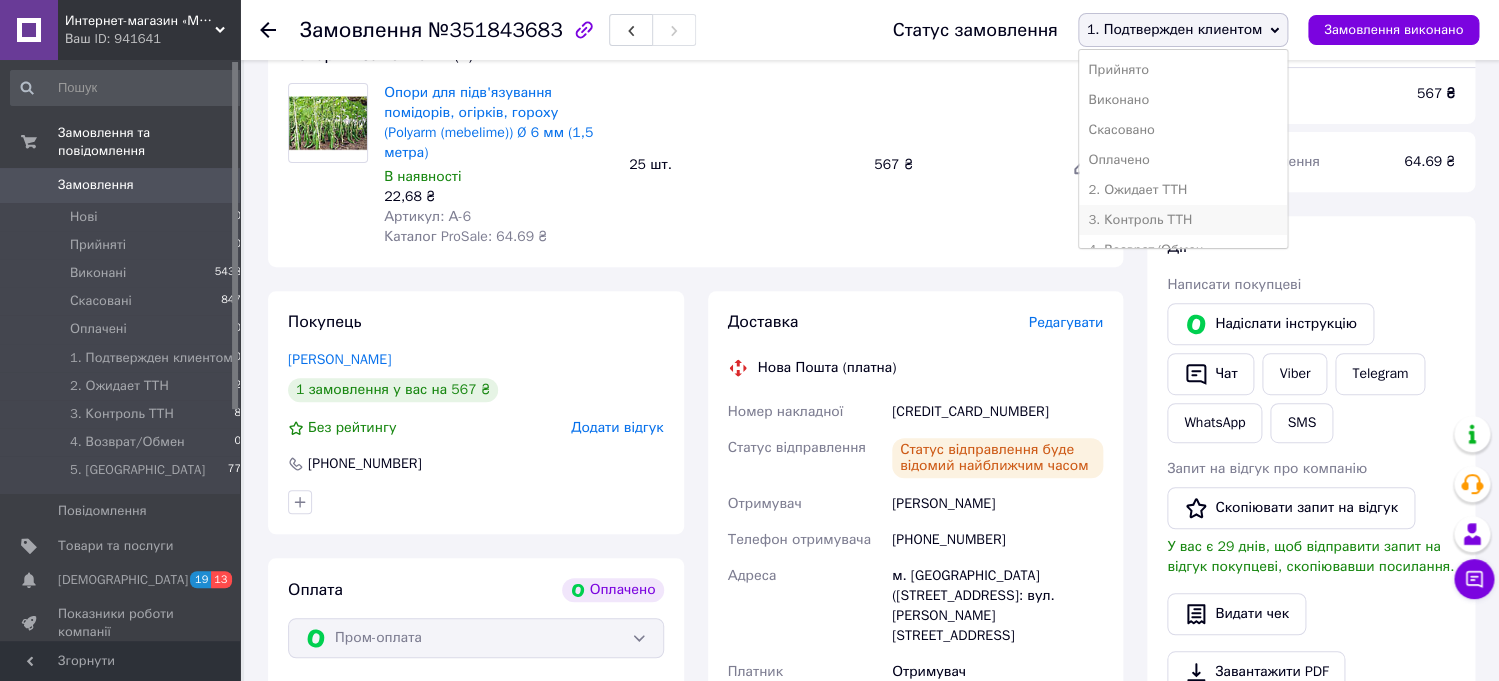 click on "3. Контроль ТТН" at bounding box center [1183, 220] 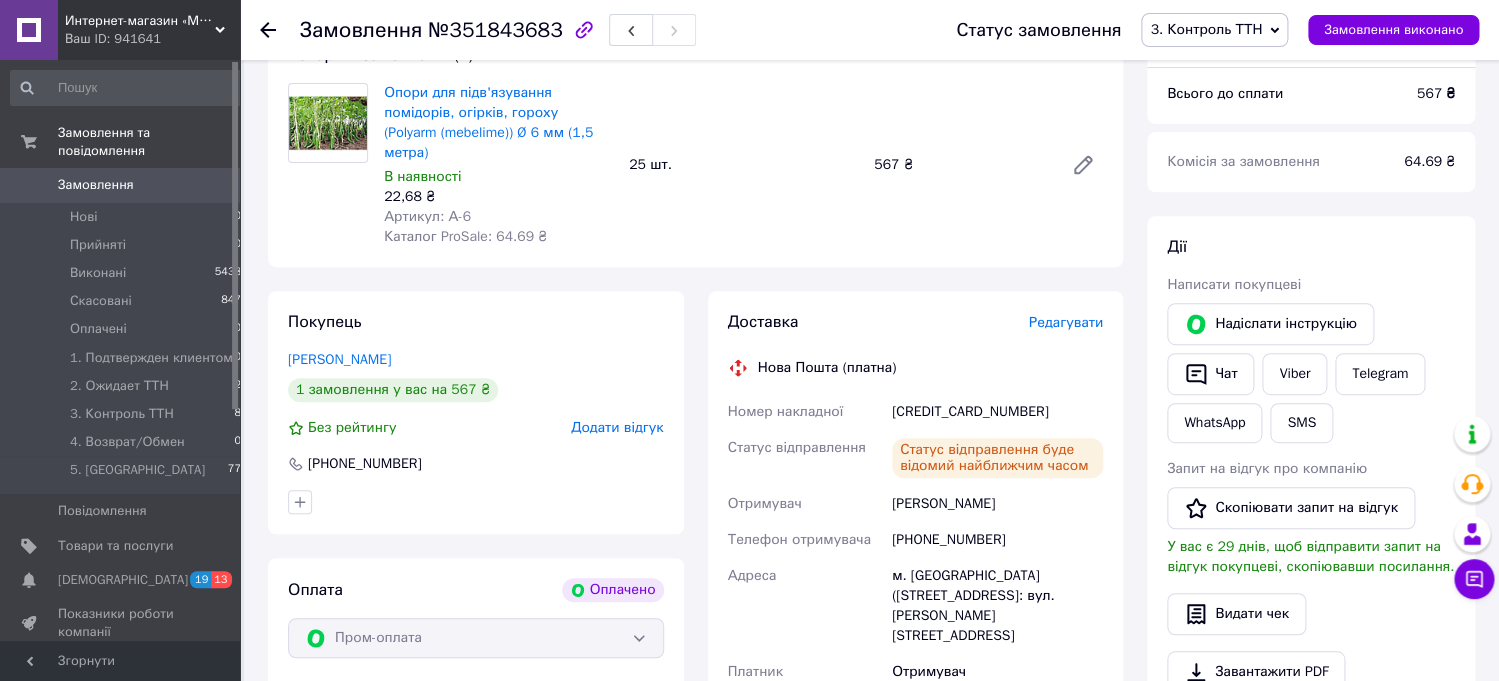 click on "Замовлення" at bounding box center (121, 185) 